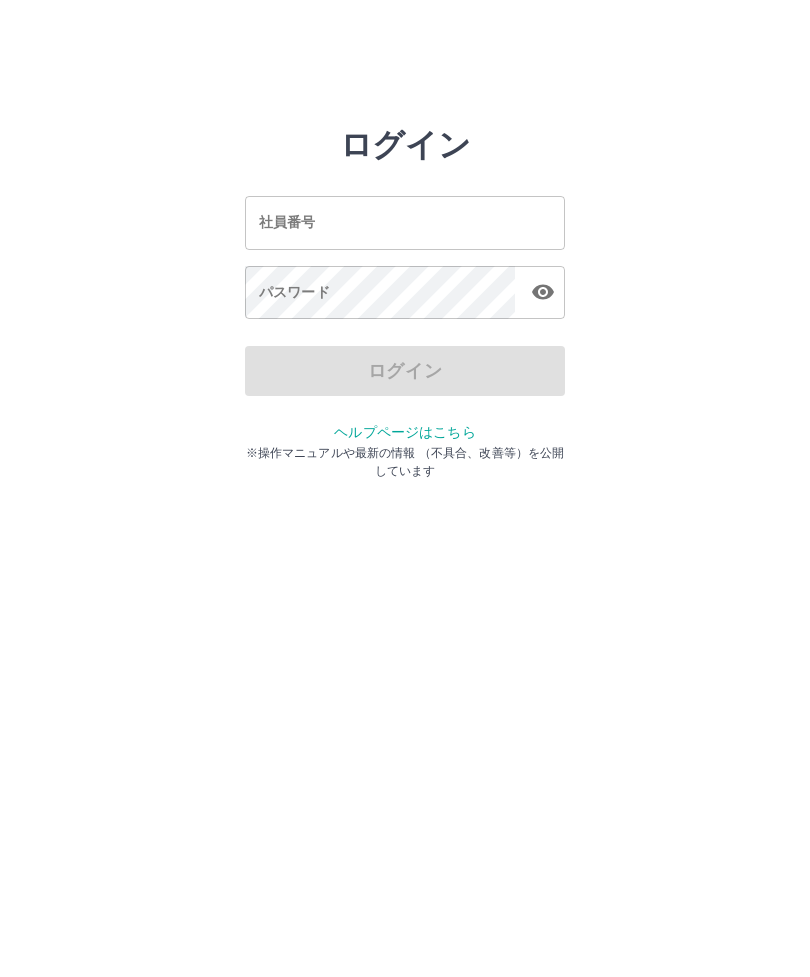 scroll, scrollTop: 0, scrollLeft: 0, axis: both 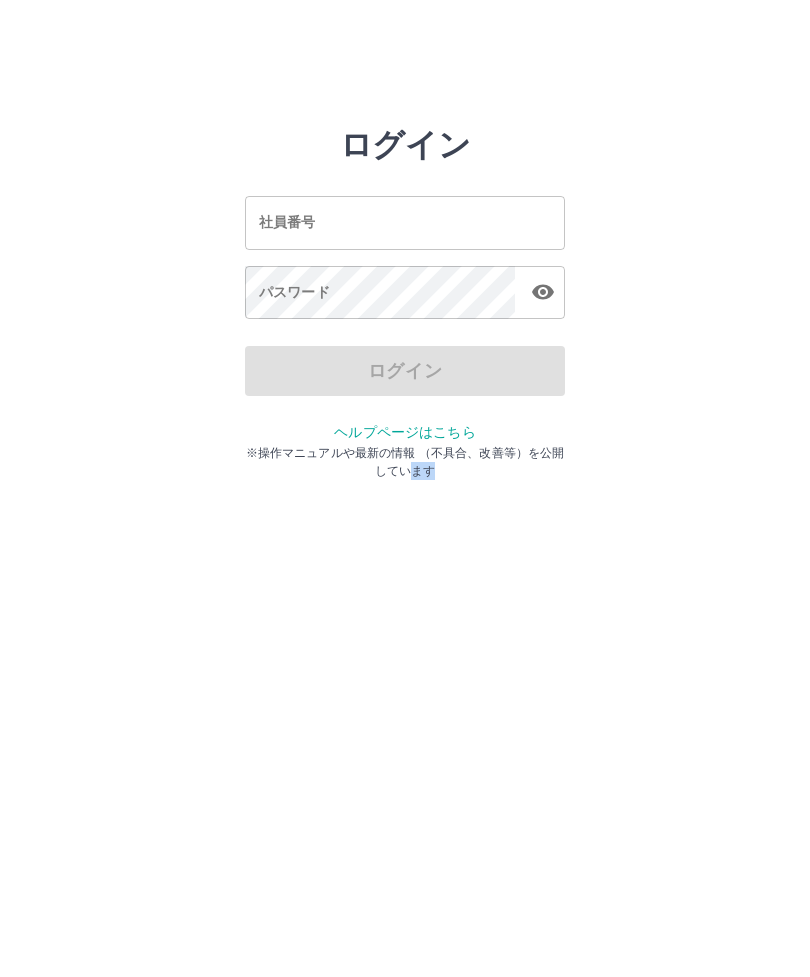 click on "社員番号 社員番号" at bounding box center [405, 222] 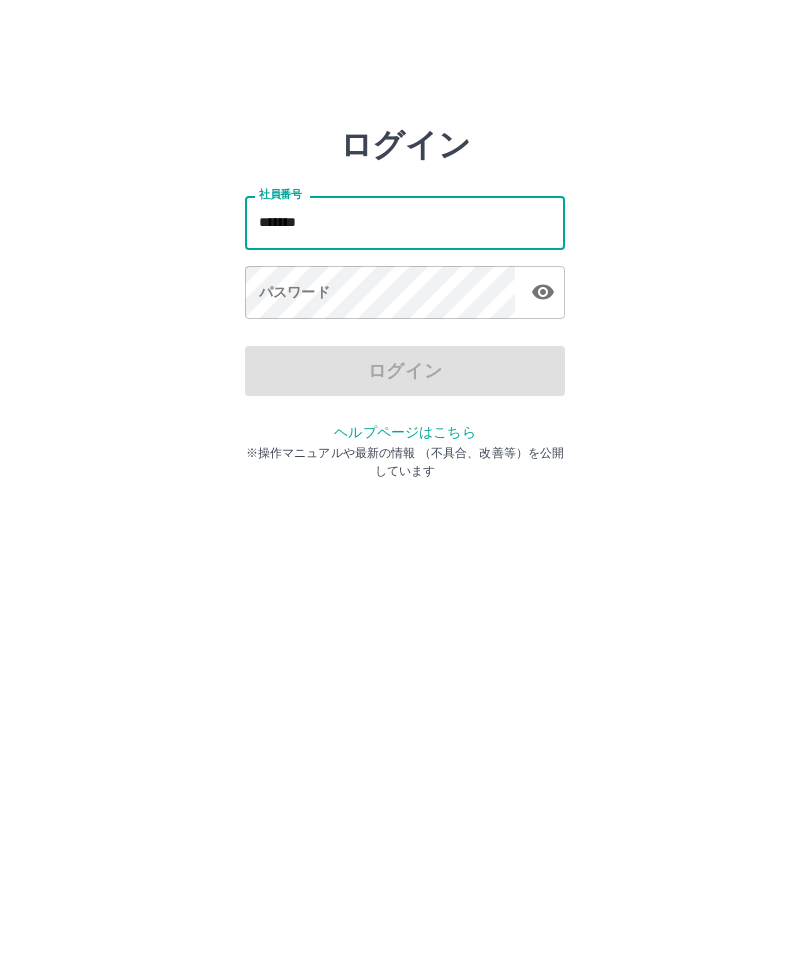 type on "*******" 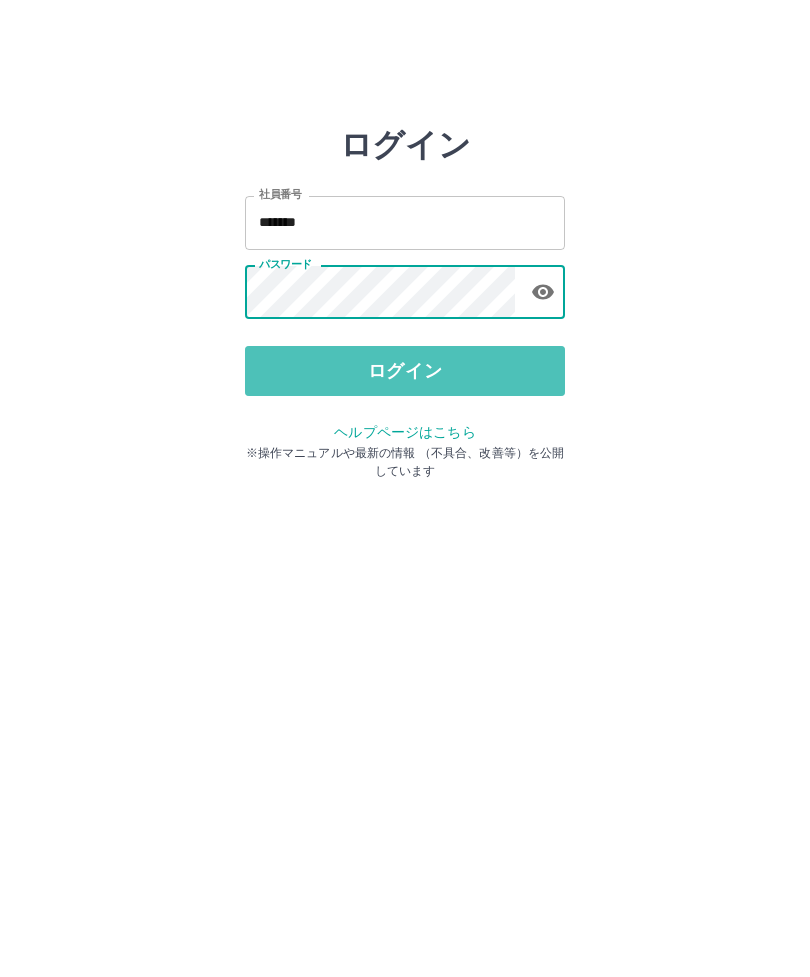 click on "ログイン" at bounding box center (405, 371) 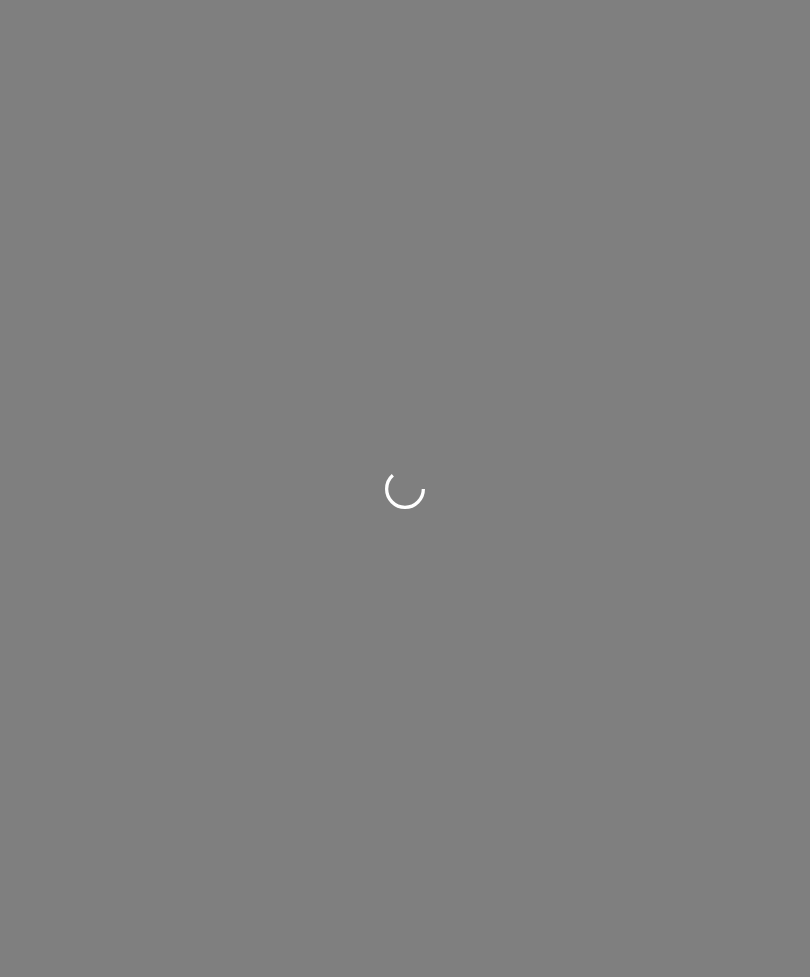 scroll, scrollTop: 0, scrollLeft: 0, axis: both 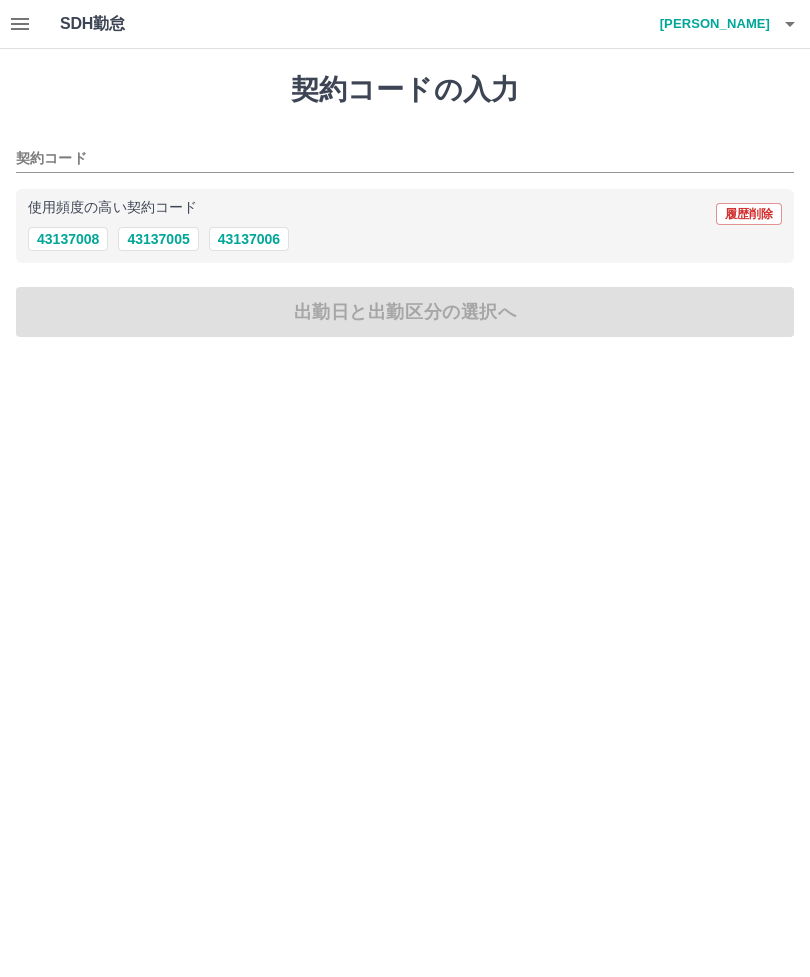 click on "43137006" at bounding box center [249, 239] 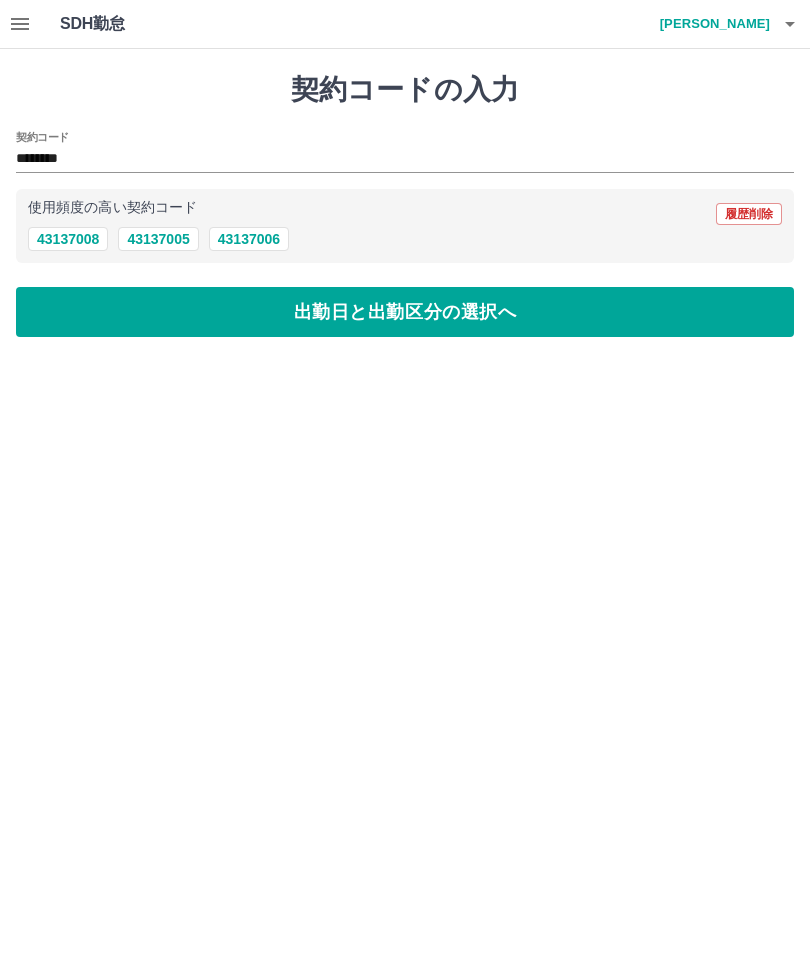 click on "出勤日と出勤区分の選択へ" at bounding box center [405, 312] 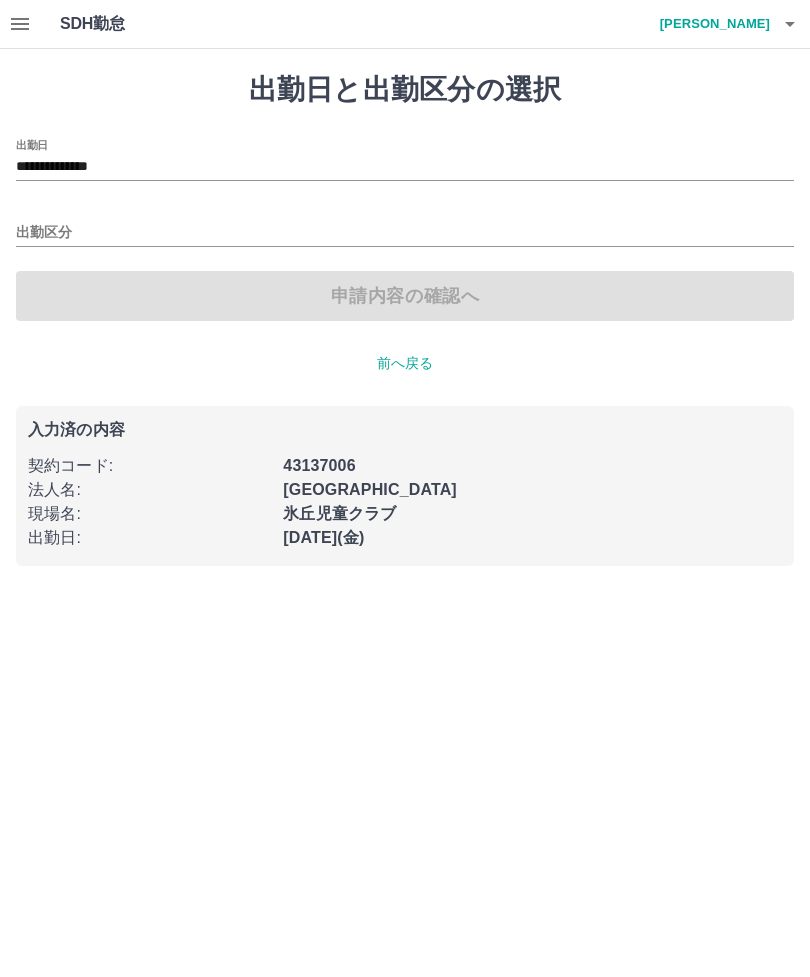 click on "出勤区分" at bounding box center [405, 233] 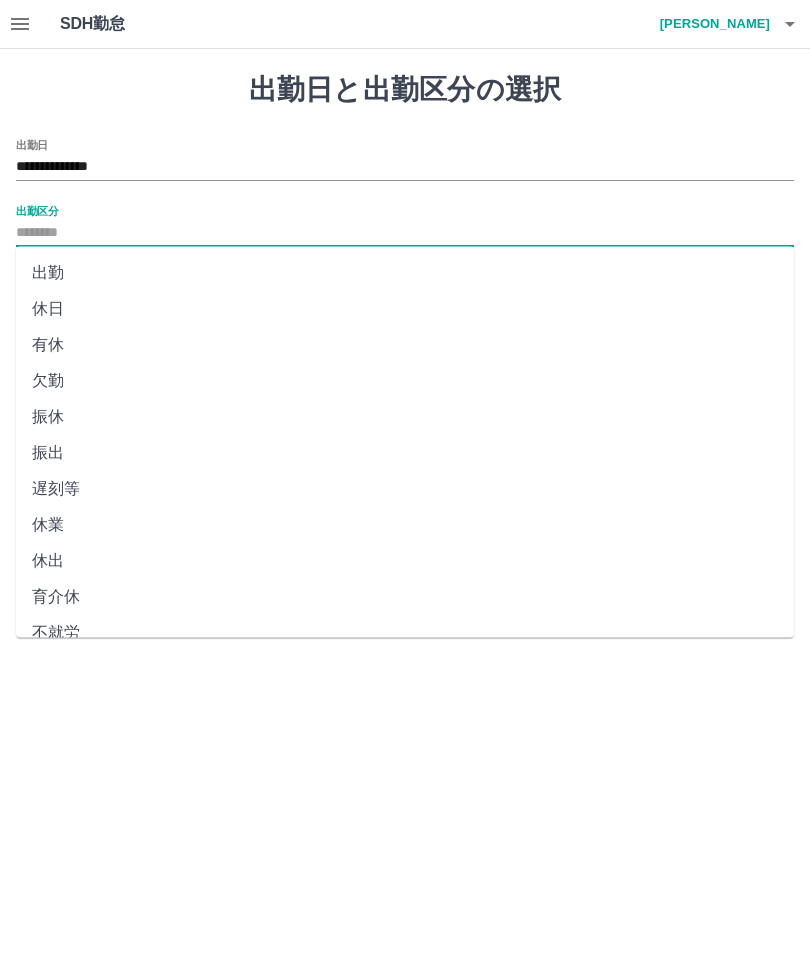 click on "出勤" at bounding box center (405, 273) 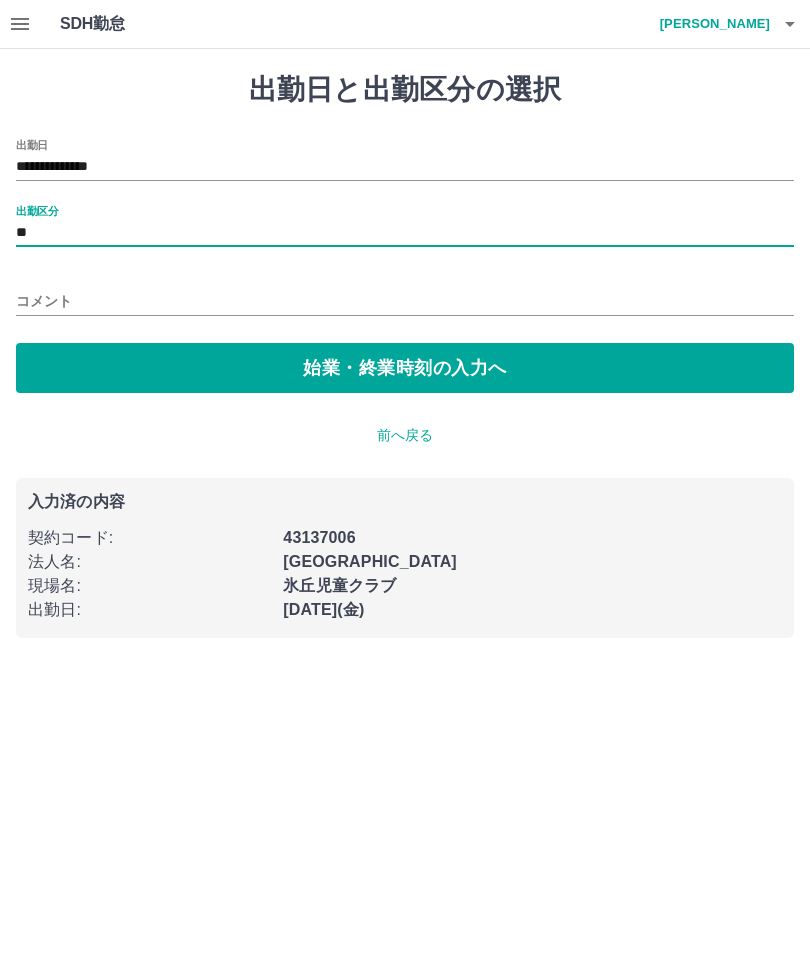 click on "始業・終業時刻の入力へ" at bounding box center (405, 368) 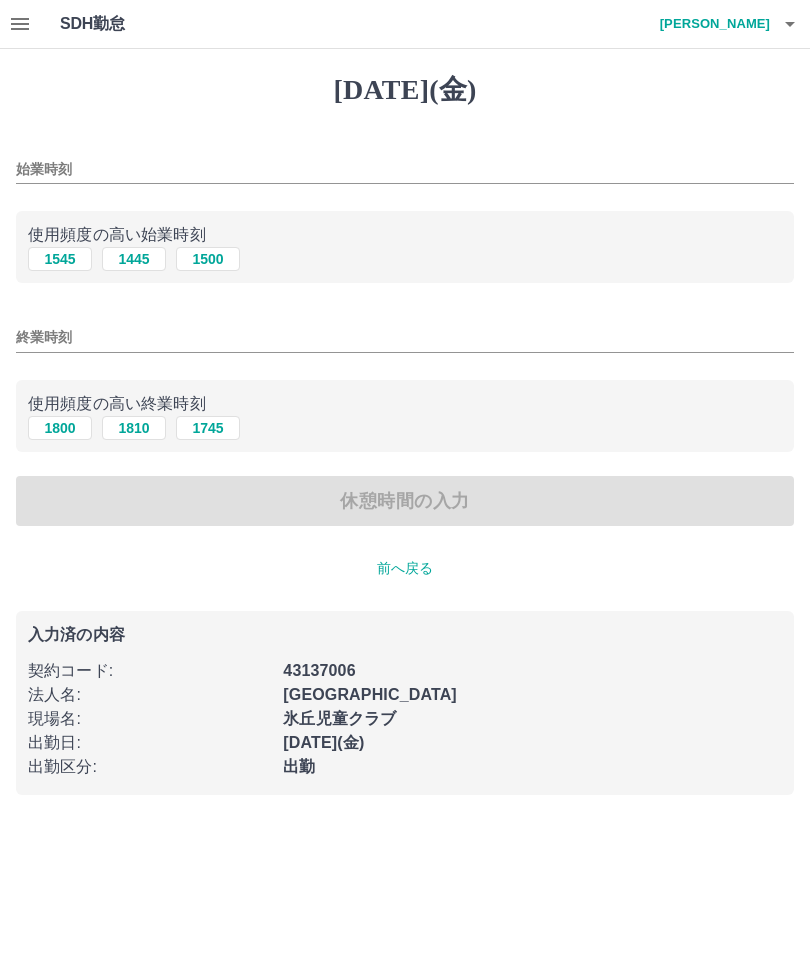 click on "始業時刻" at bounding box center [405, 169] 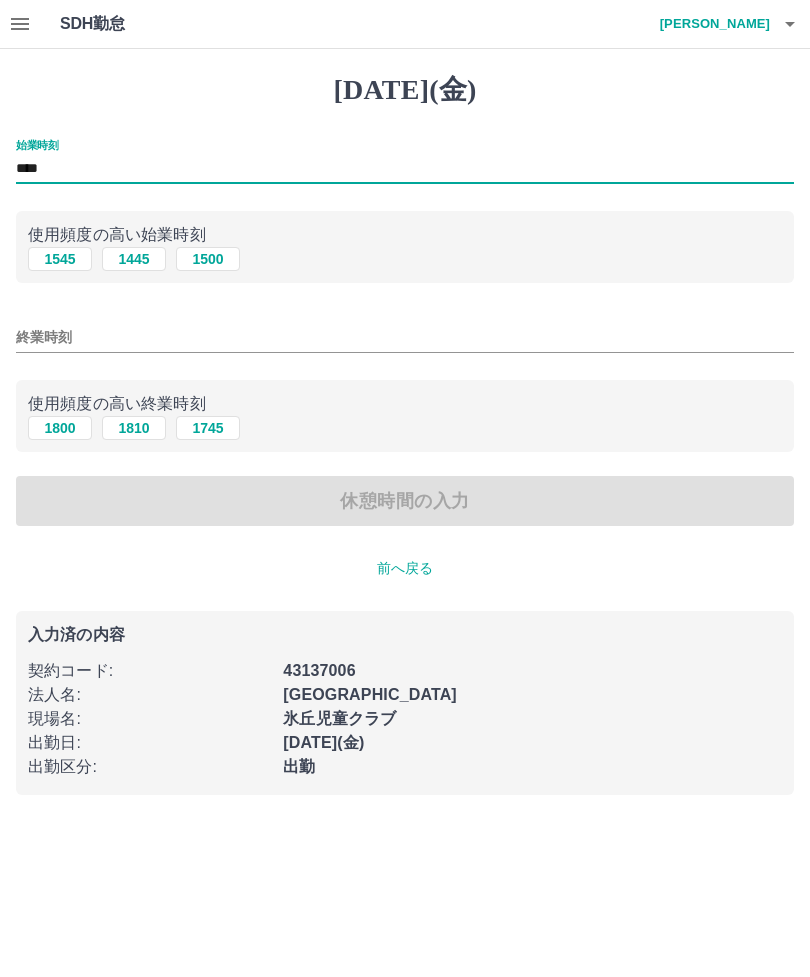 type on "****" 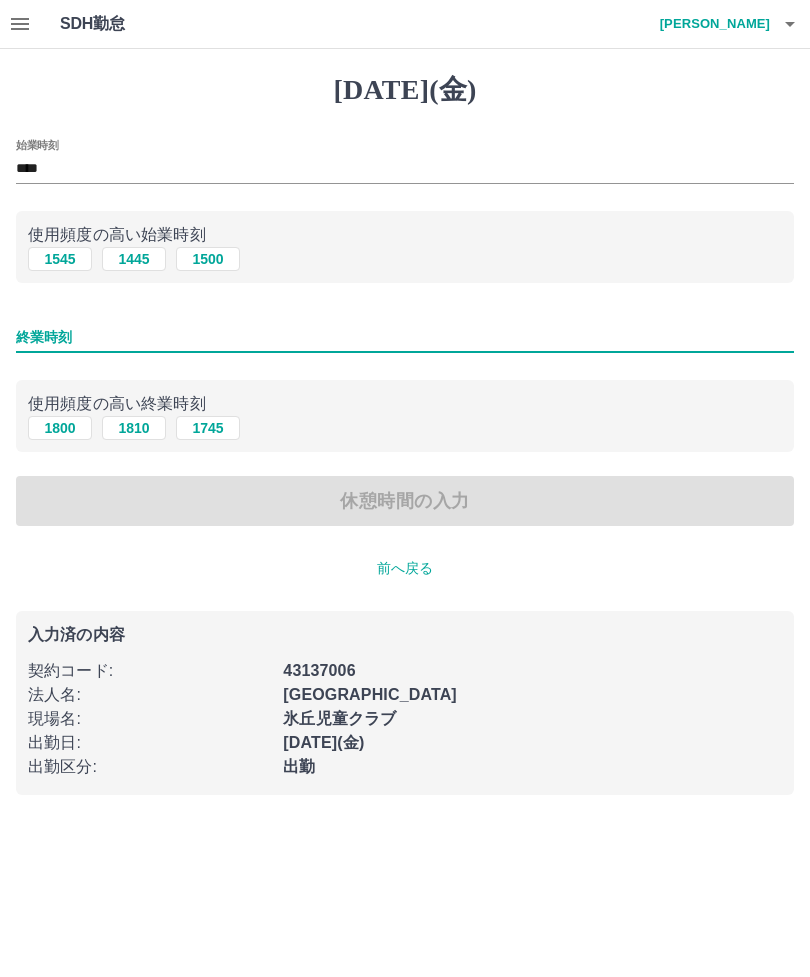 click on "1800" at bounding box center [60, 428] 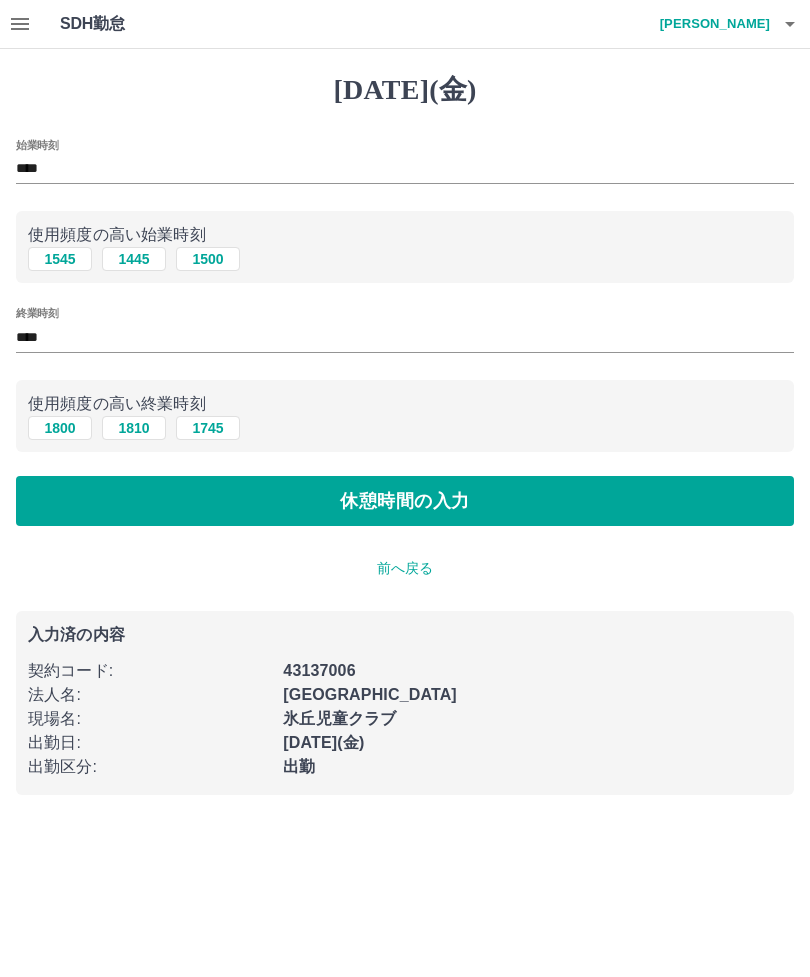 click on "休憩時間の入力" at bounding box center [405, 501] 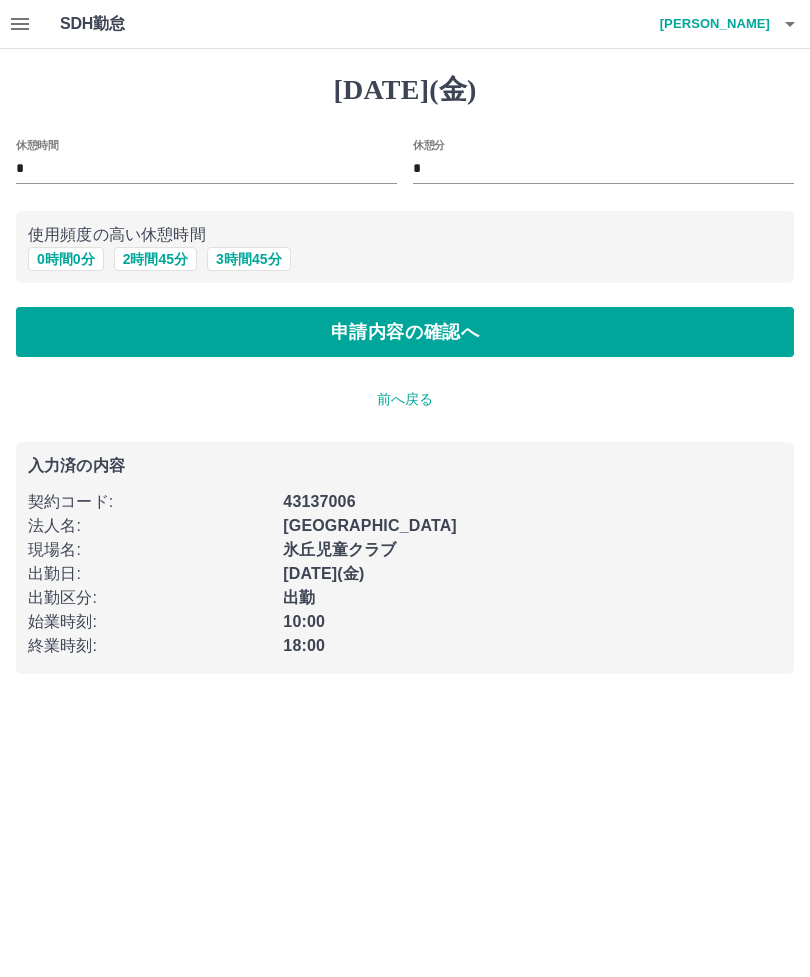 click on "3 時間 45 分" at bounding box center (248, 259) 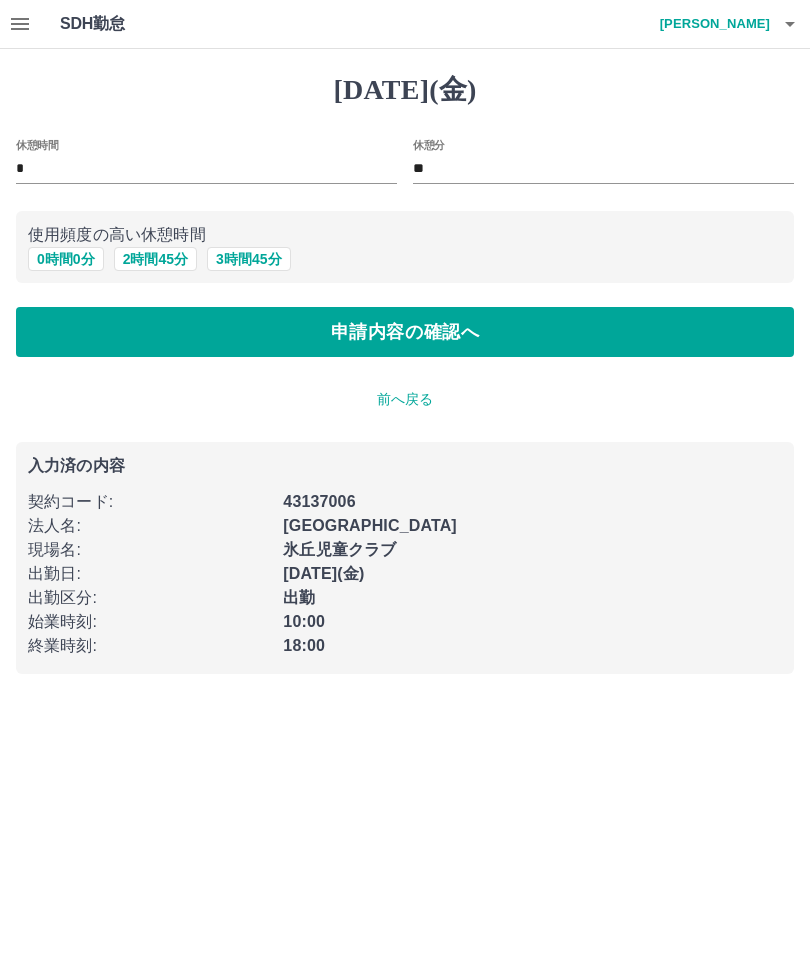 click on "3 時間 45 分" at bounding box center [248, 259] 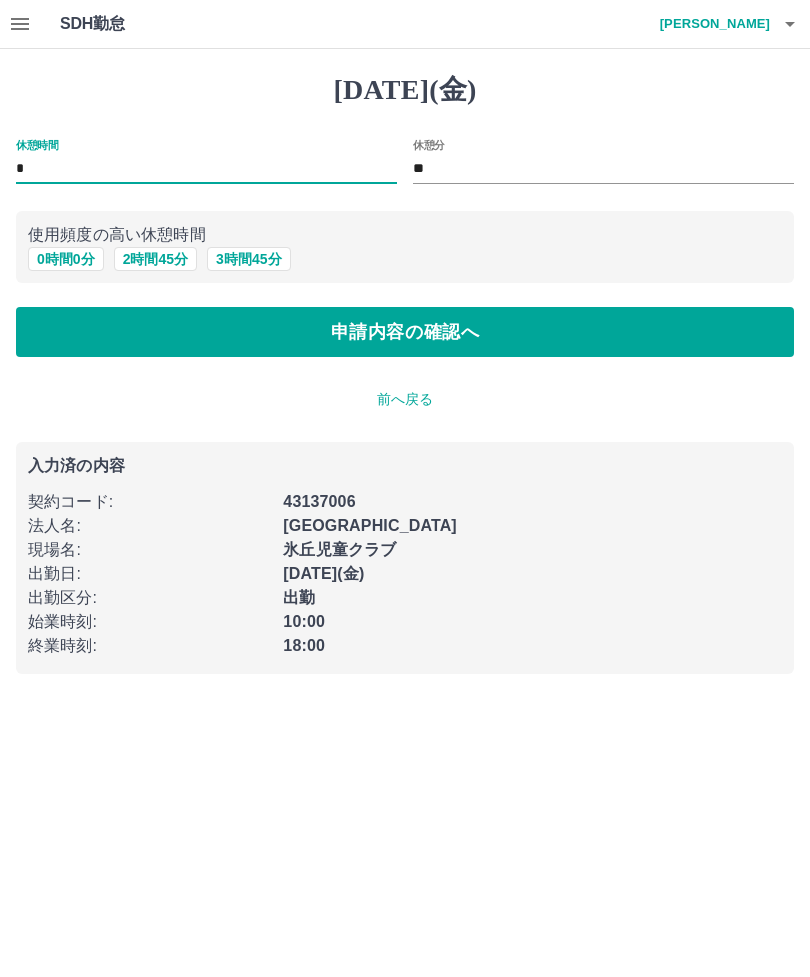 click on "3 時間 45 分" at bounding box center (248, 259) 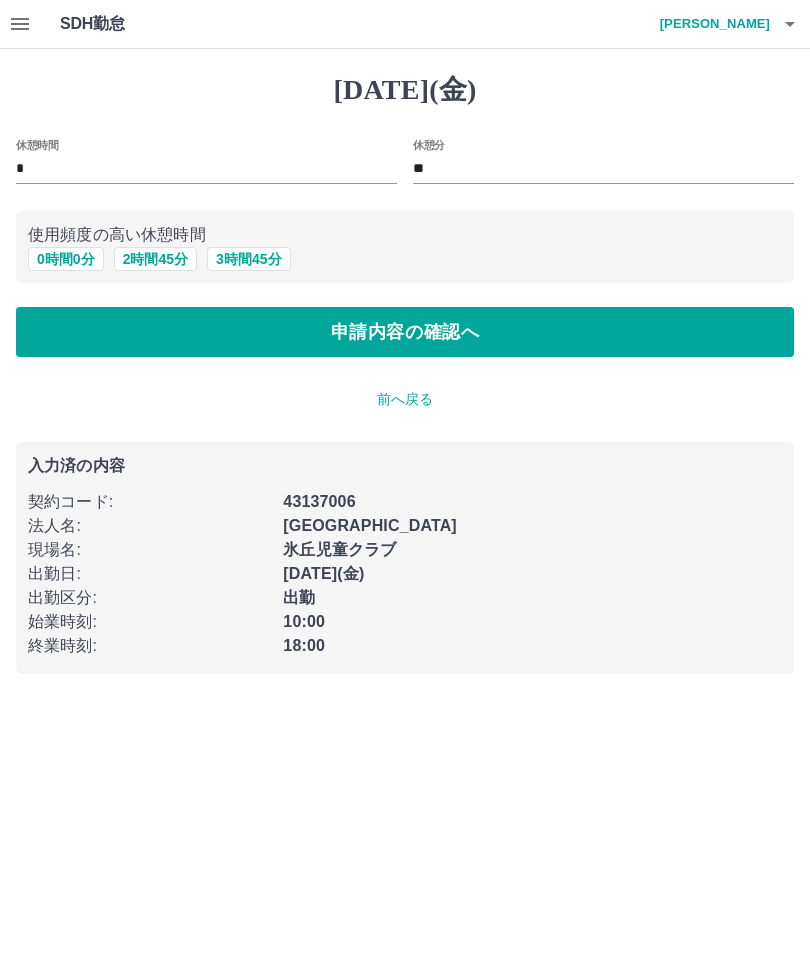 click on "申請内容の確認へ" at bounding box center (405, 332) 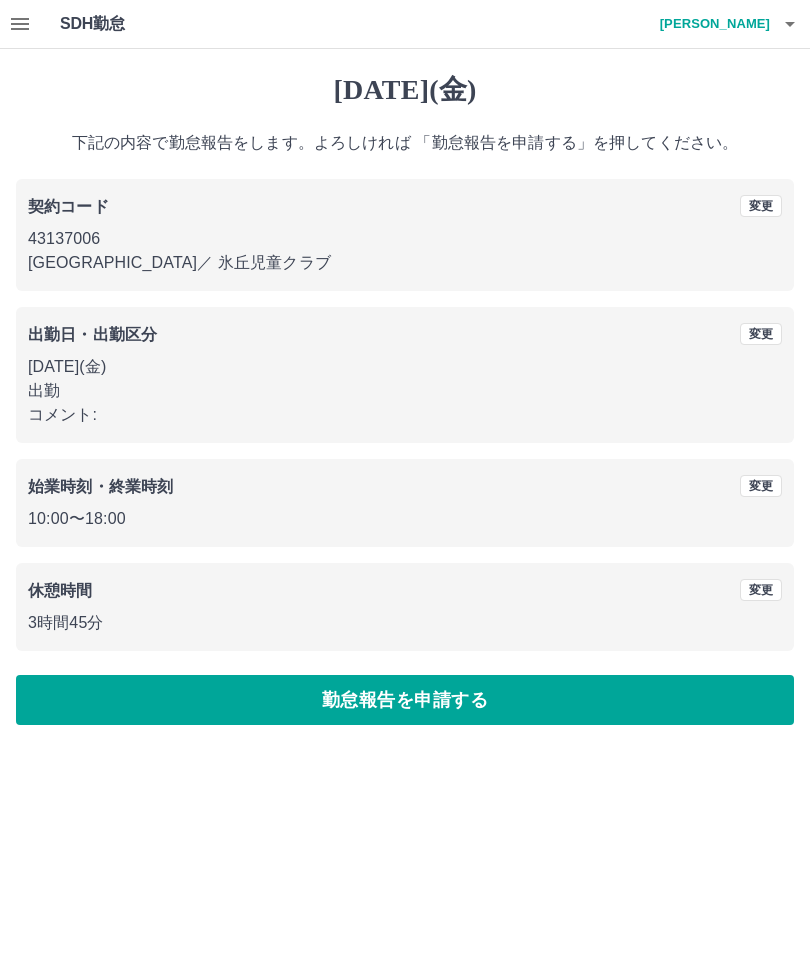 click on "勤怠報告を申請する" at bounding box center (405, 700) 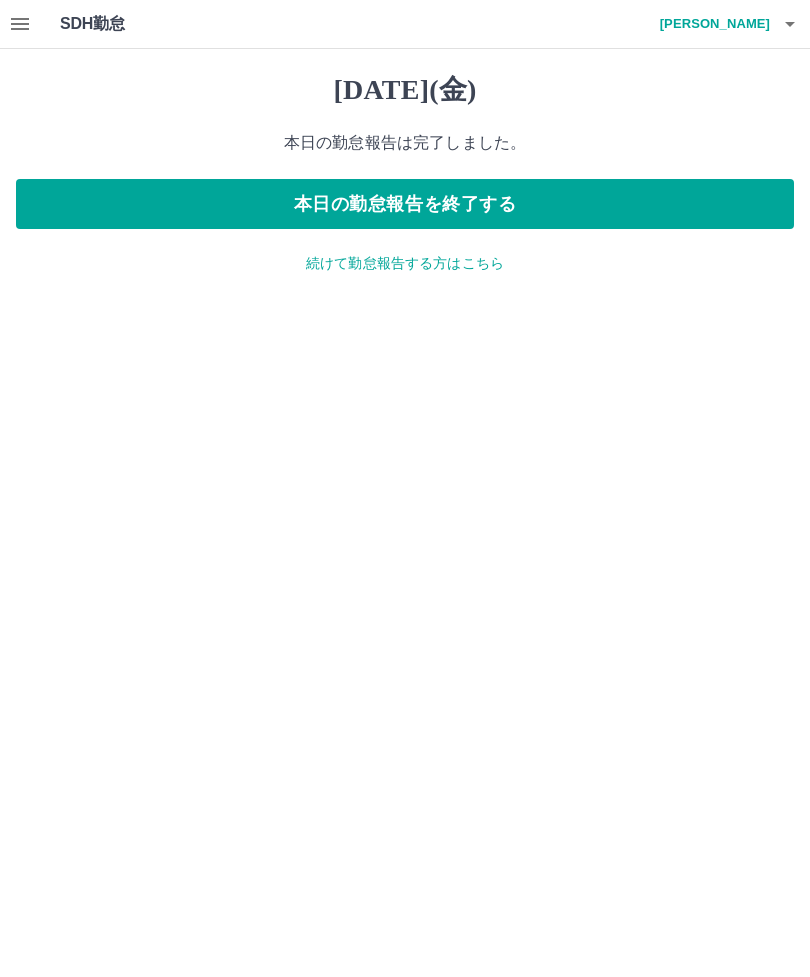 click on "本日の勤怠報告を終了する" at bounding box center (405, 204) 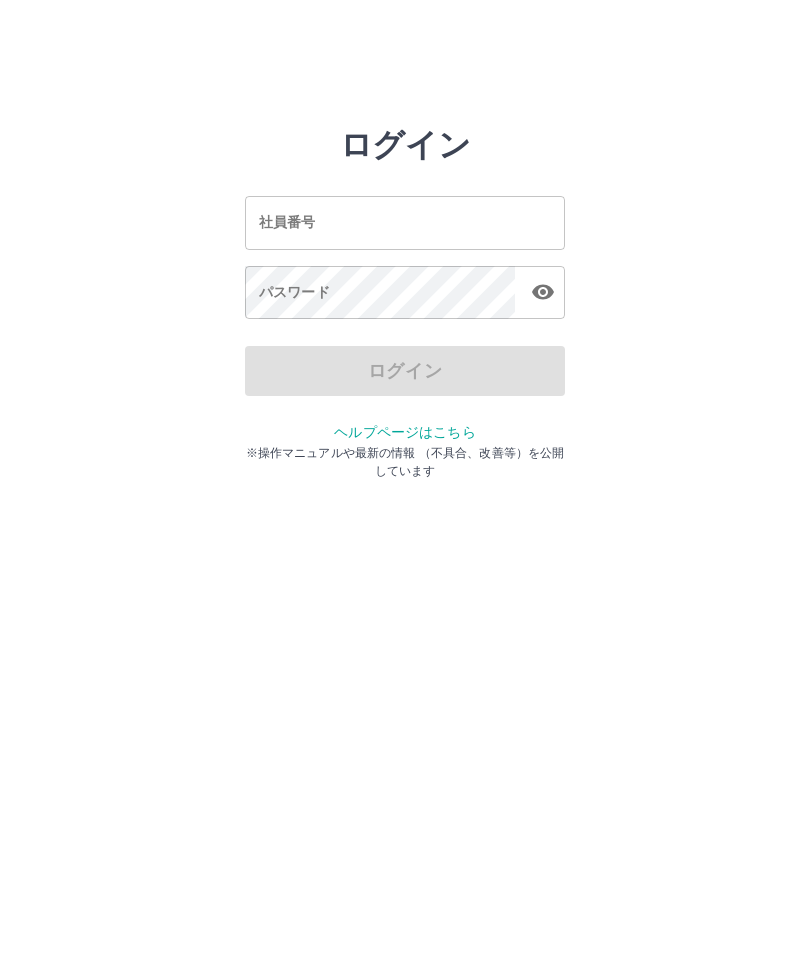 scroll, scrollTop: 0, scrollLeft: 0, axis: both 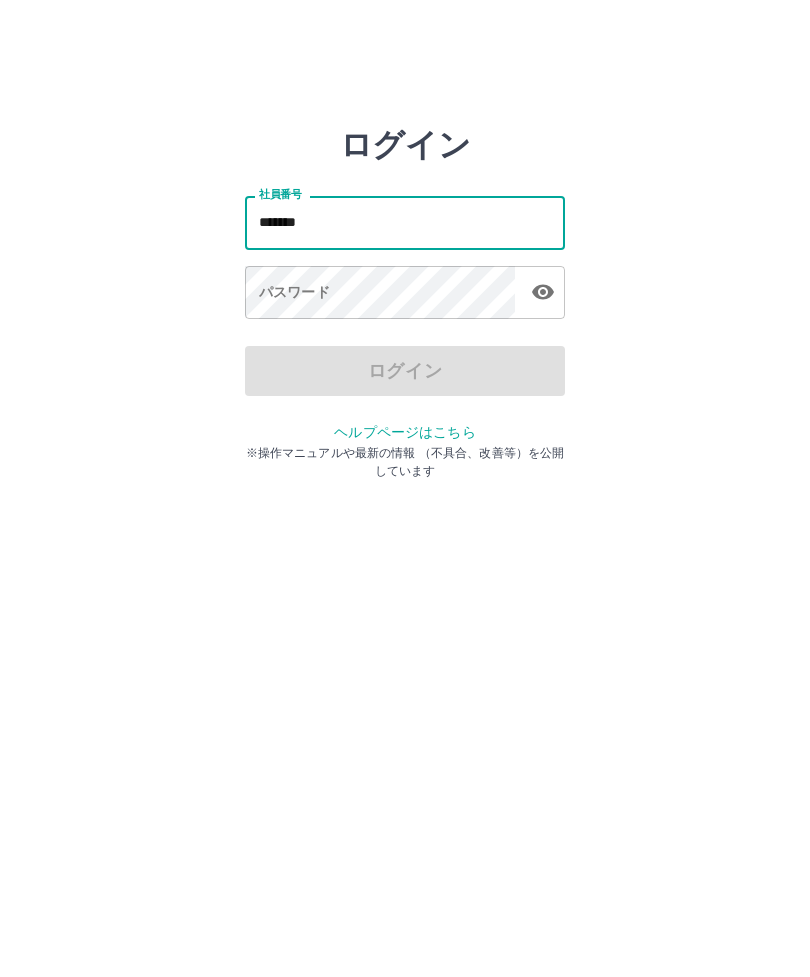 type on "*******" 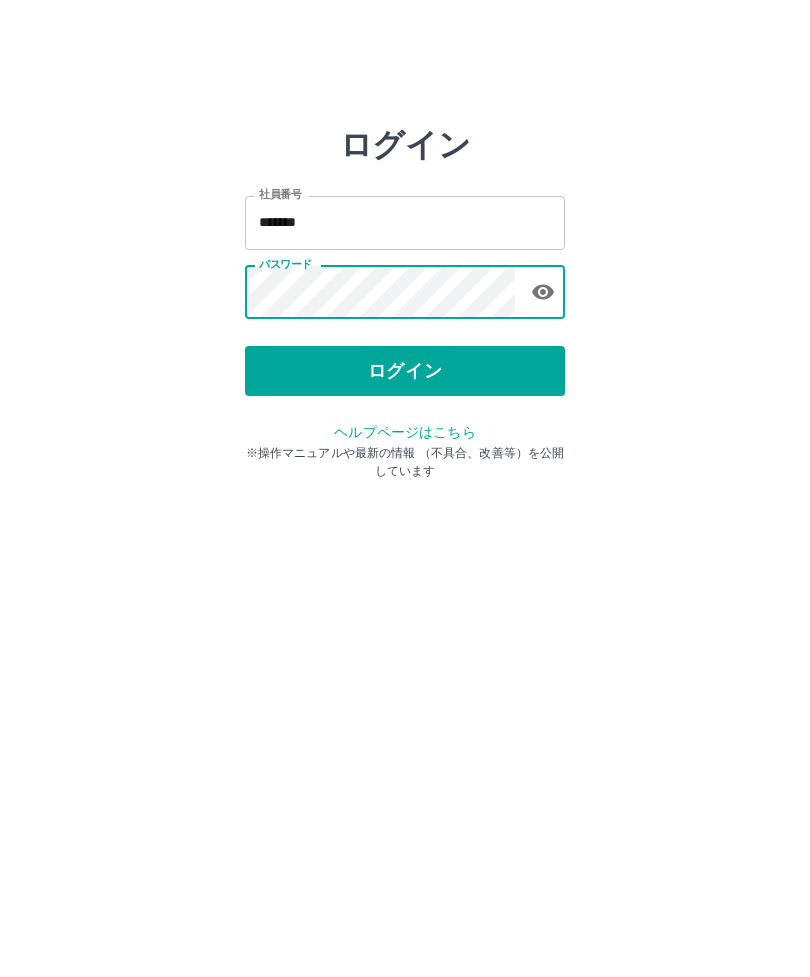 click on "ログイン" at bounding box center [405, 371] 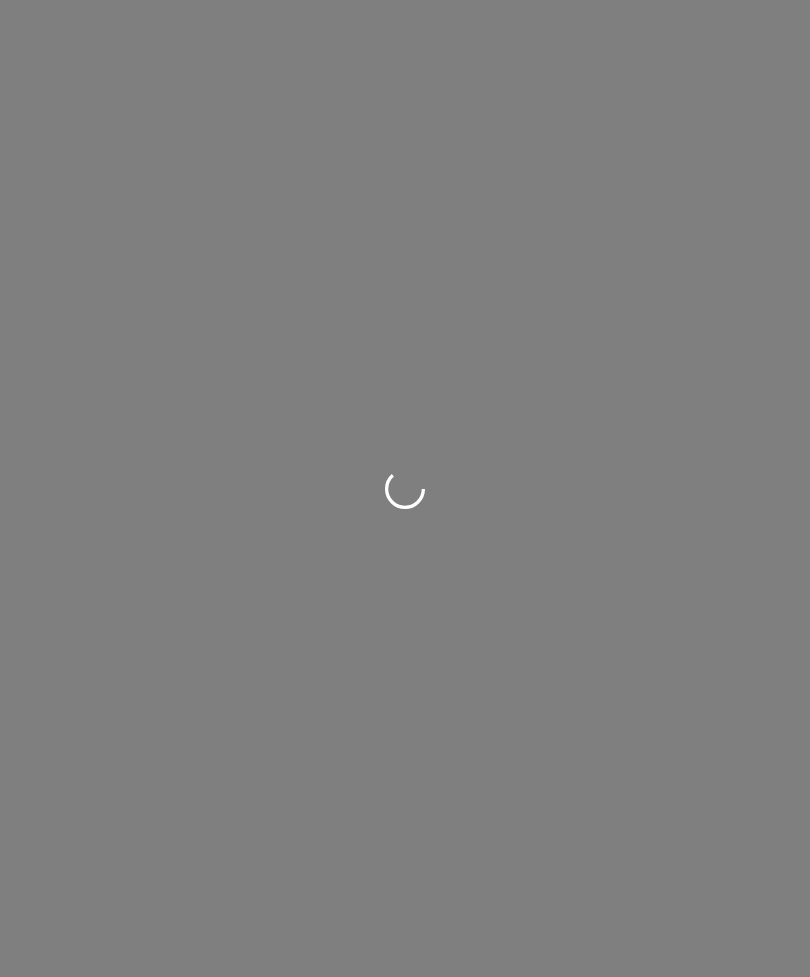 scroll, scrollTop: 0, scrollLeft: 0, axis: both 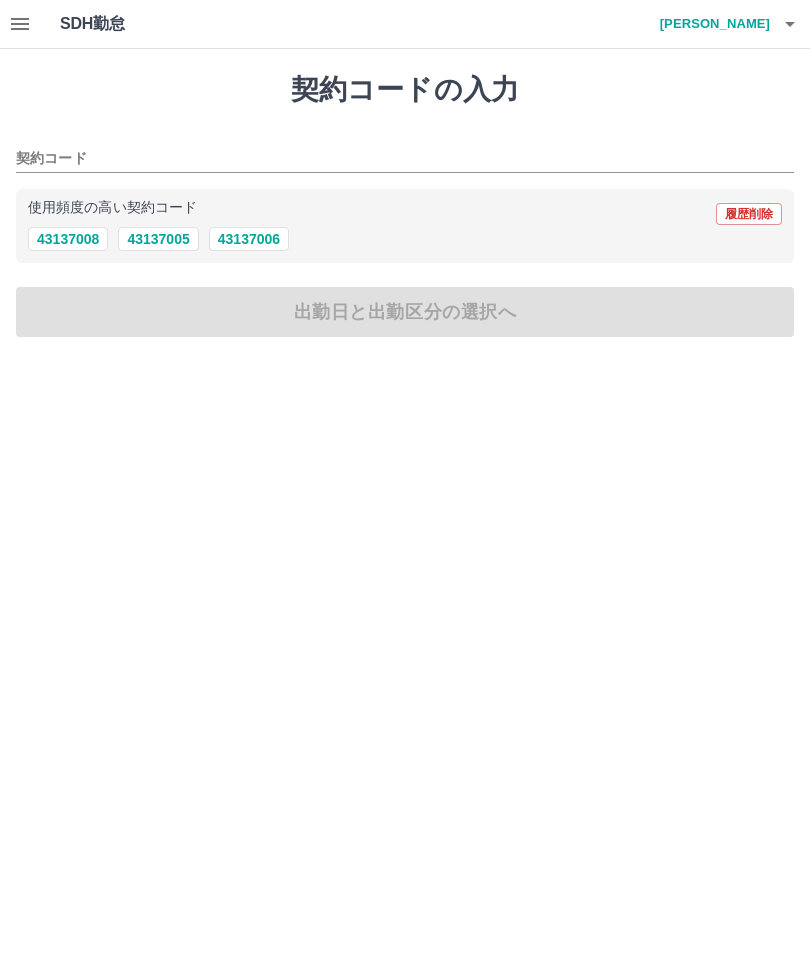 click on "契約コード" at bounding box center (390, 159) 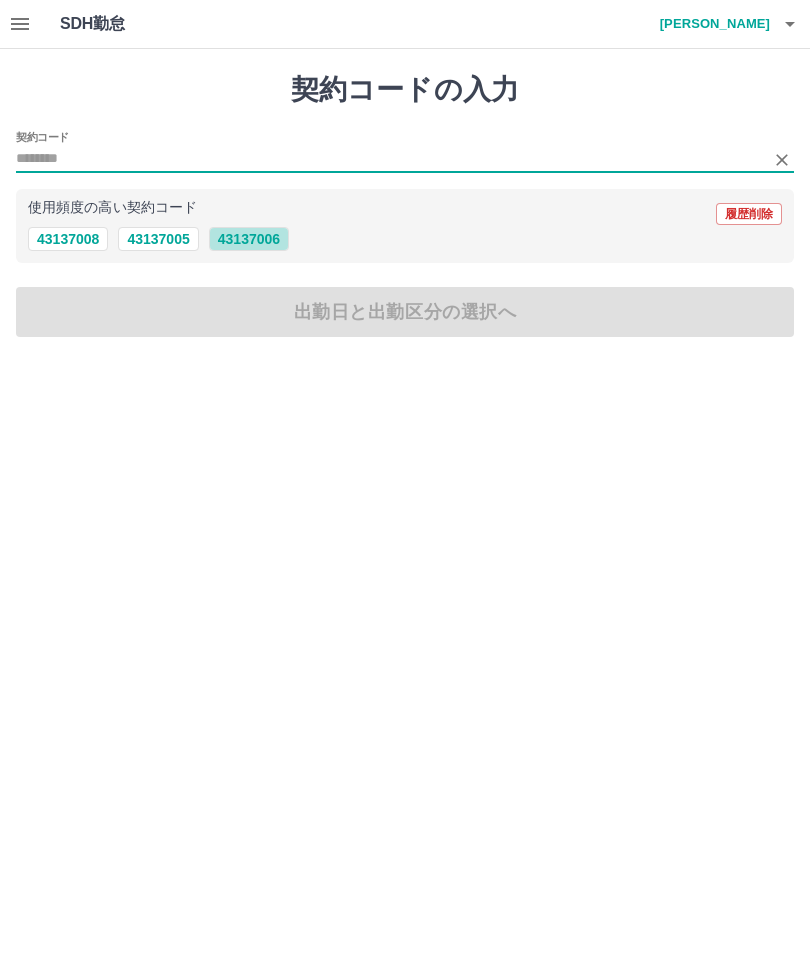 click on "43137006" at bounding box center [249, 239] 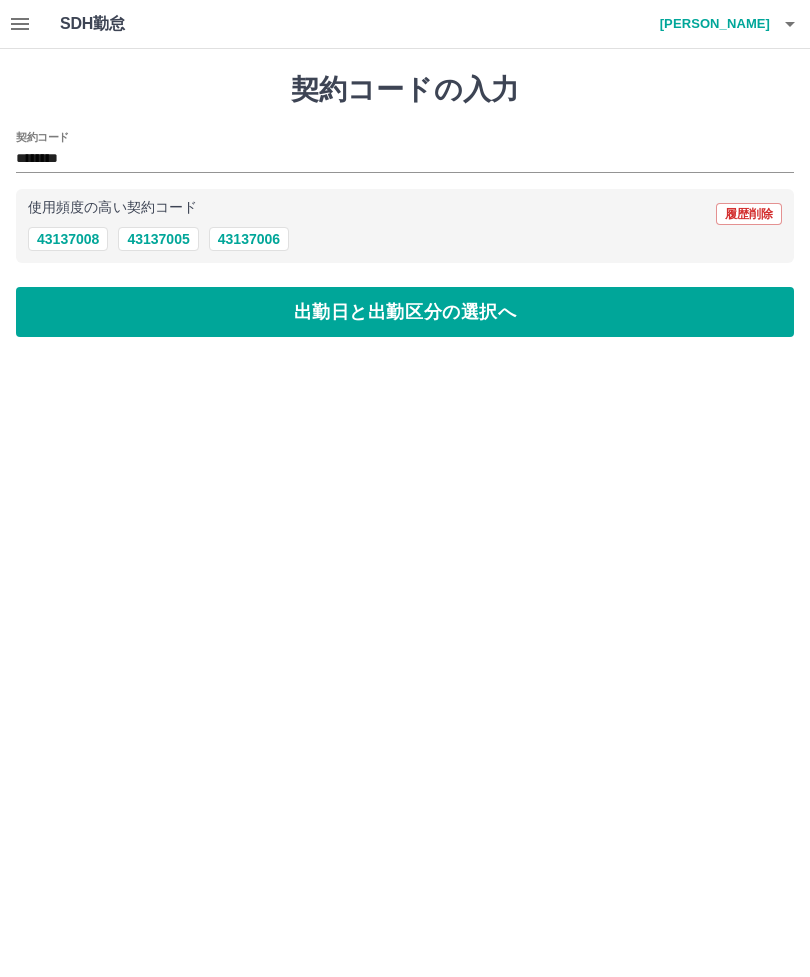 click on "出勤日と出勤区分の選択へ" at bounding box center (405, 312) 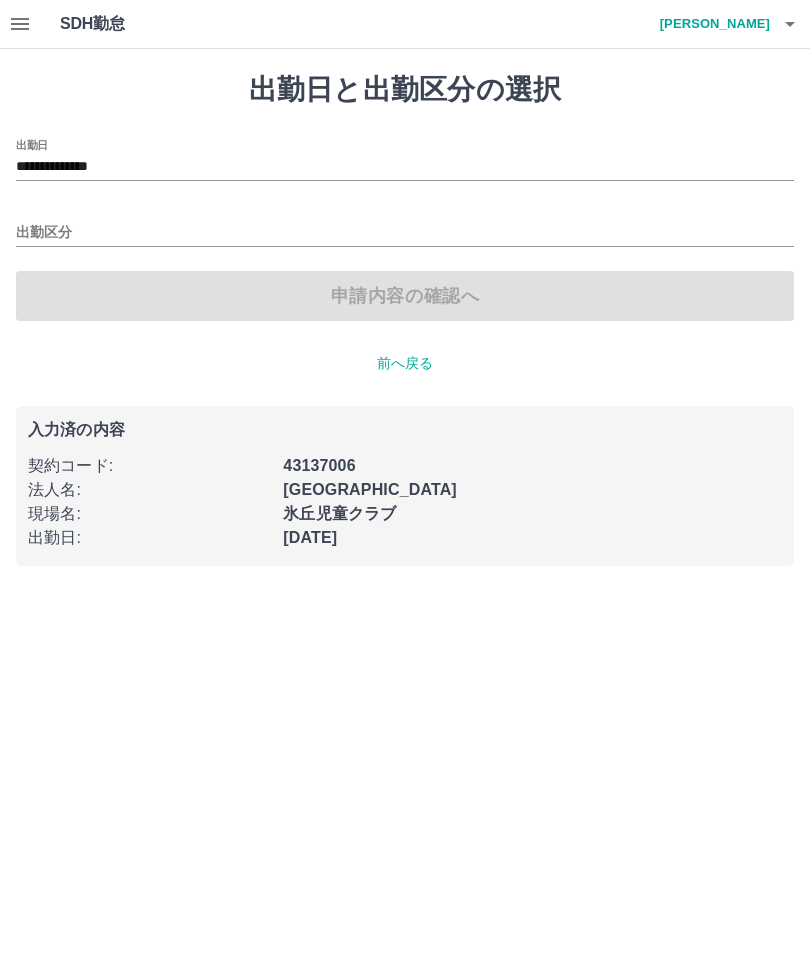 click on "出勤区分" at bounding box center (405, 233) 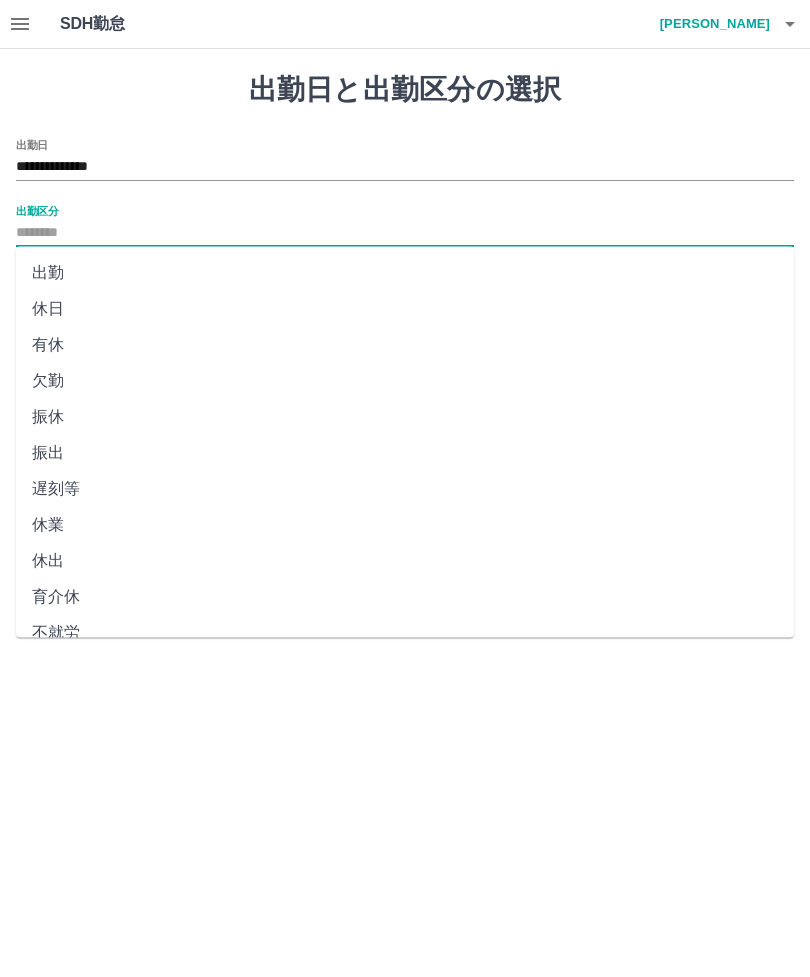 click on "出勤" at bounding box center (405, 273) 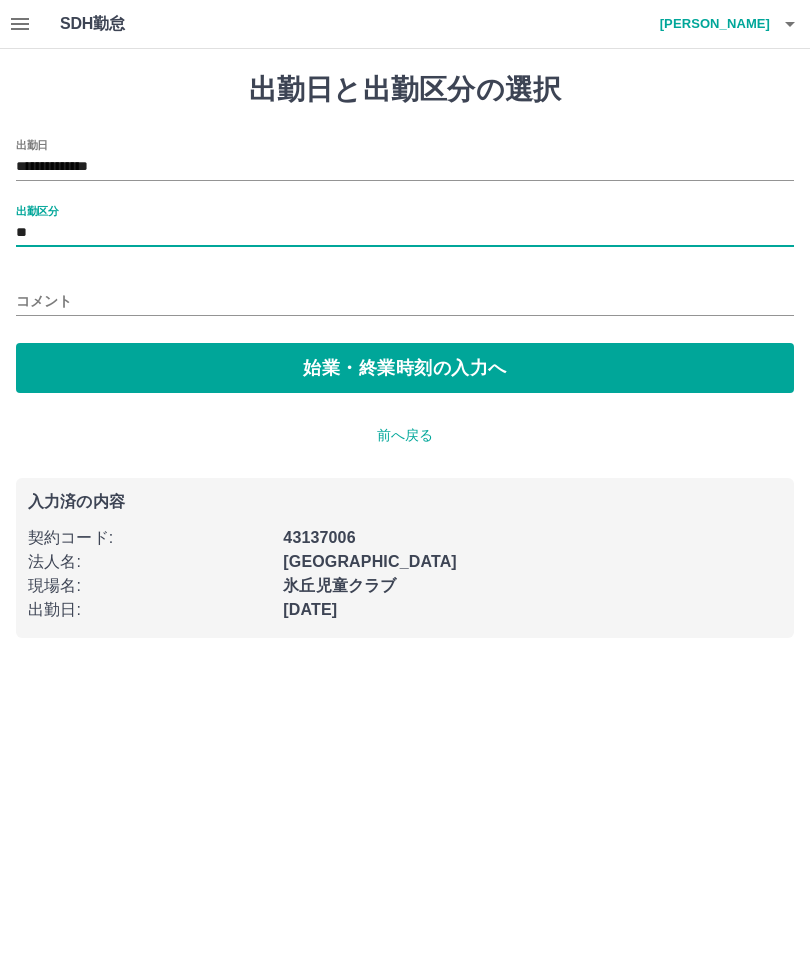 click on "始業・終業時刻の入力へ" at bounding box center (405, 368) 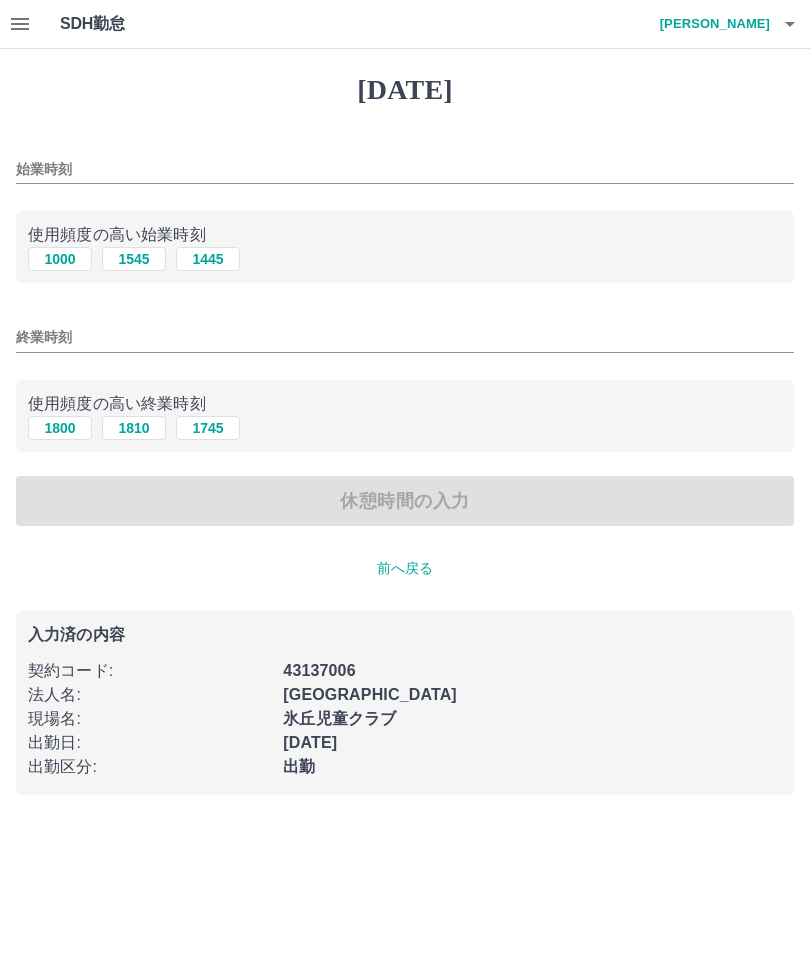 click on "1000" at bounding box center (60, 259) 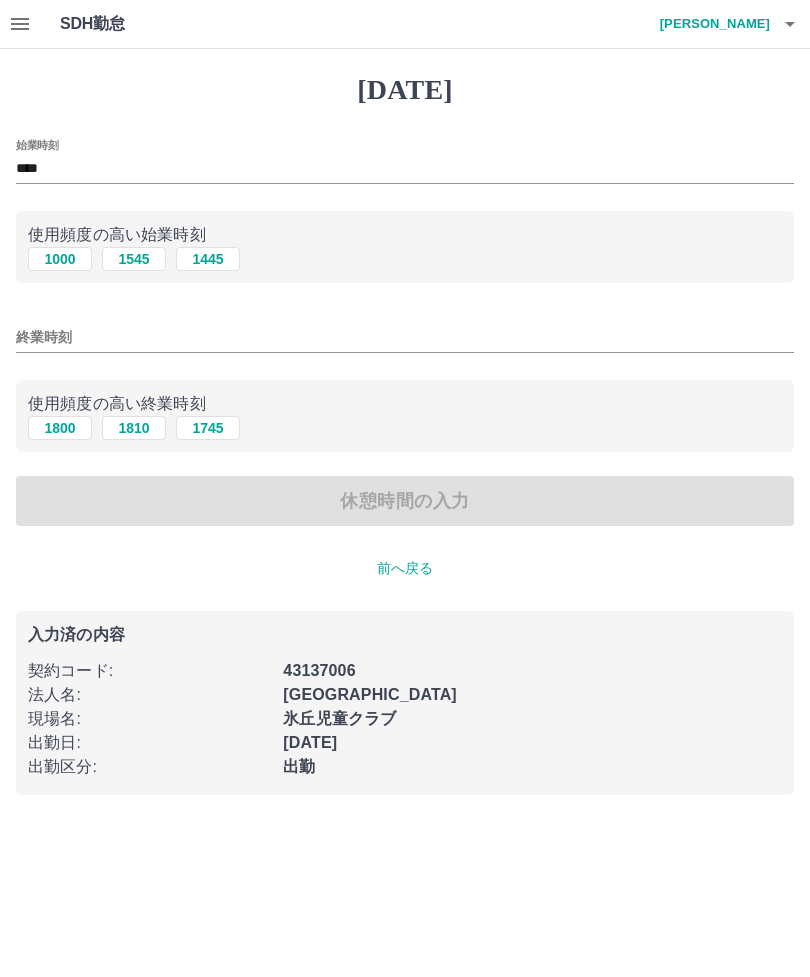 click on "1800" at bounding box center [60, 428] 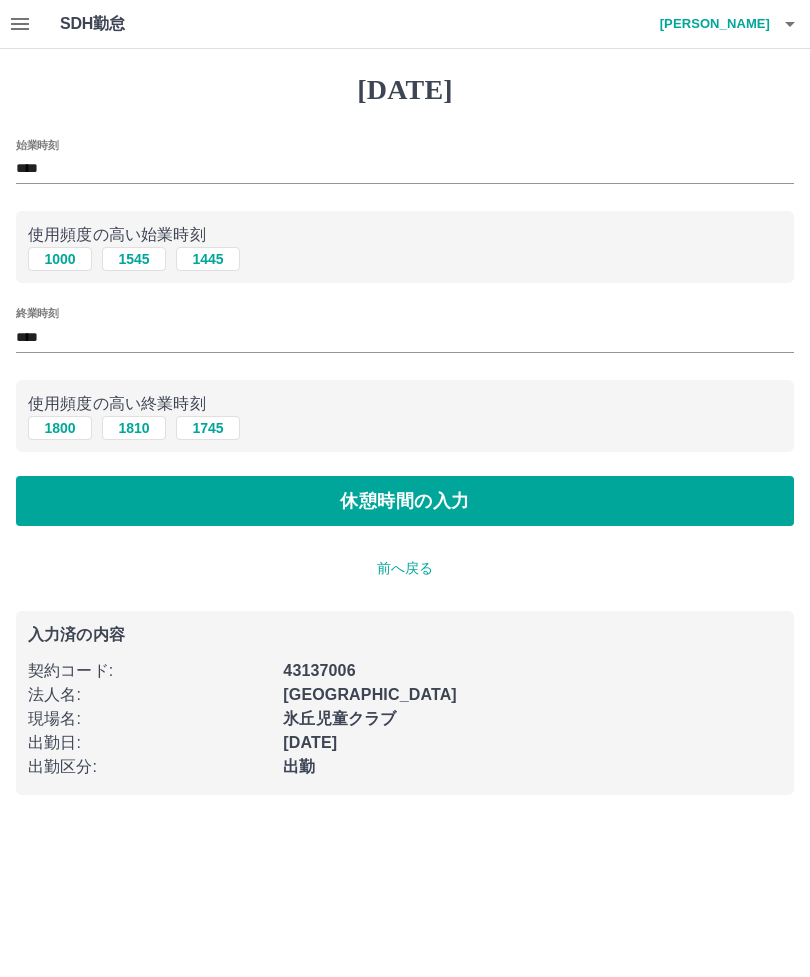 click on "休憩時間の入力" at bounding box center (405, 501) 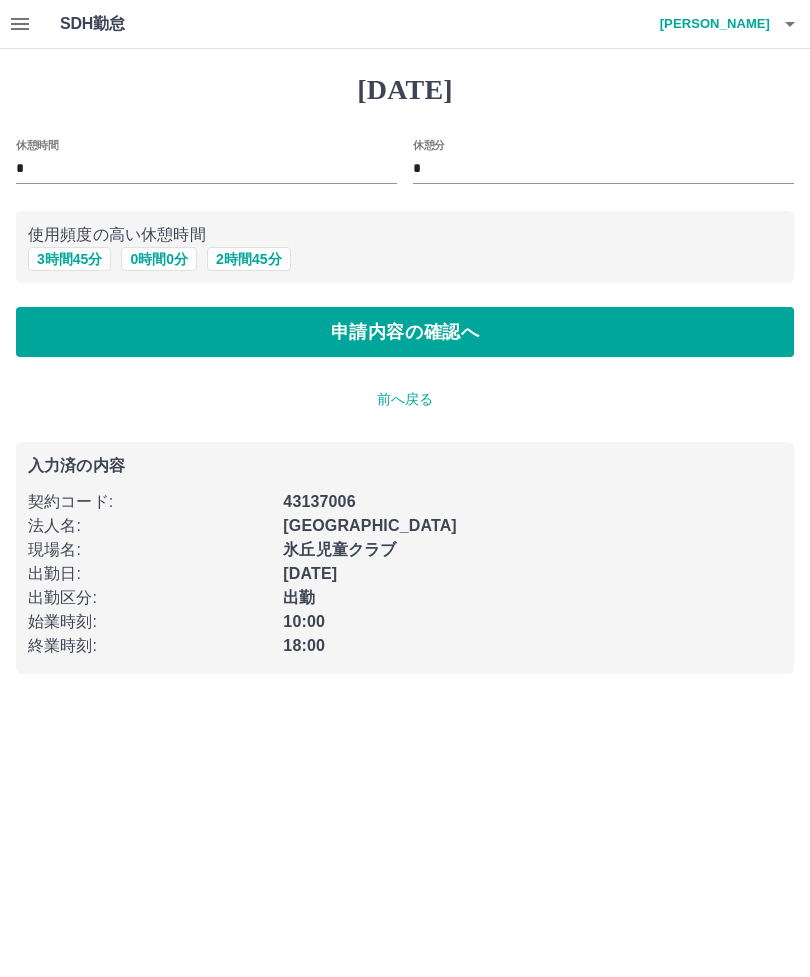 click on "3 時間 45 分" at bounding box center (69, 259) 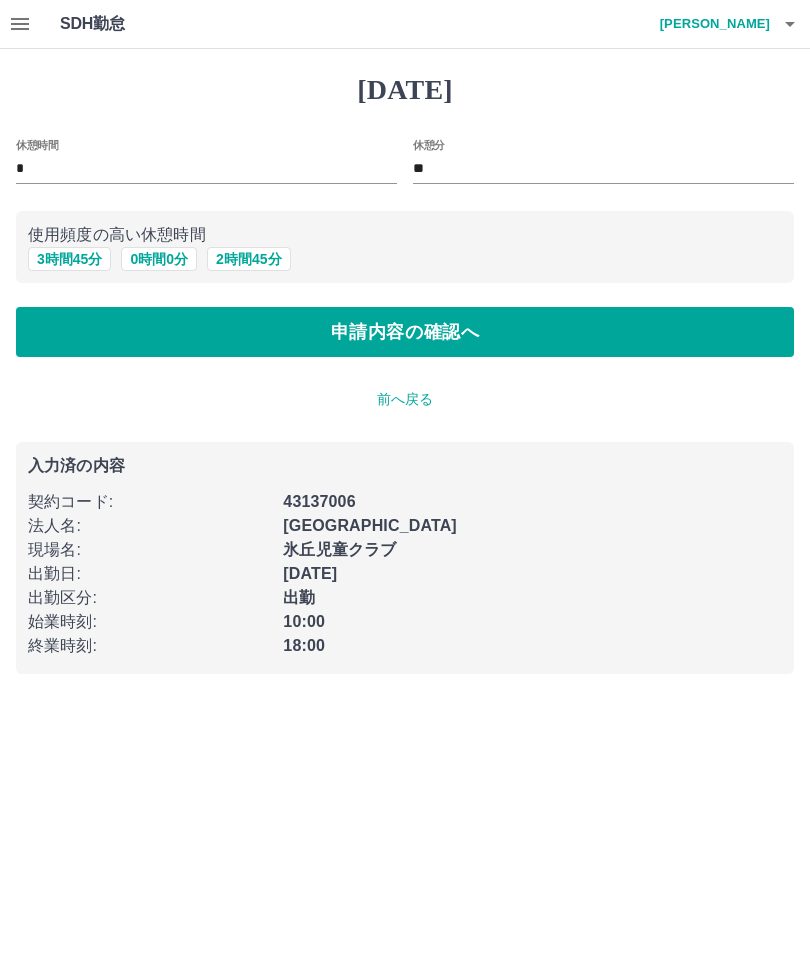 click on "*" at bounding box center (206, 169) 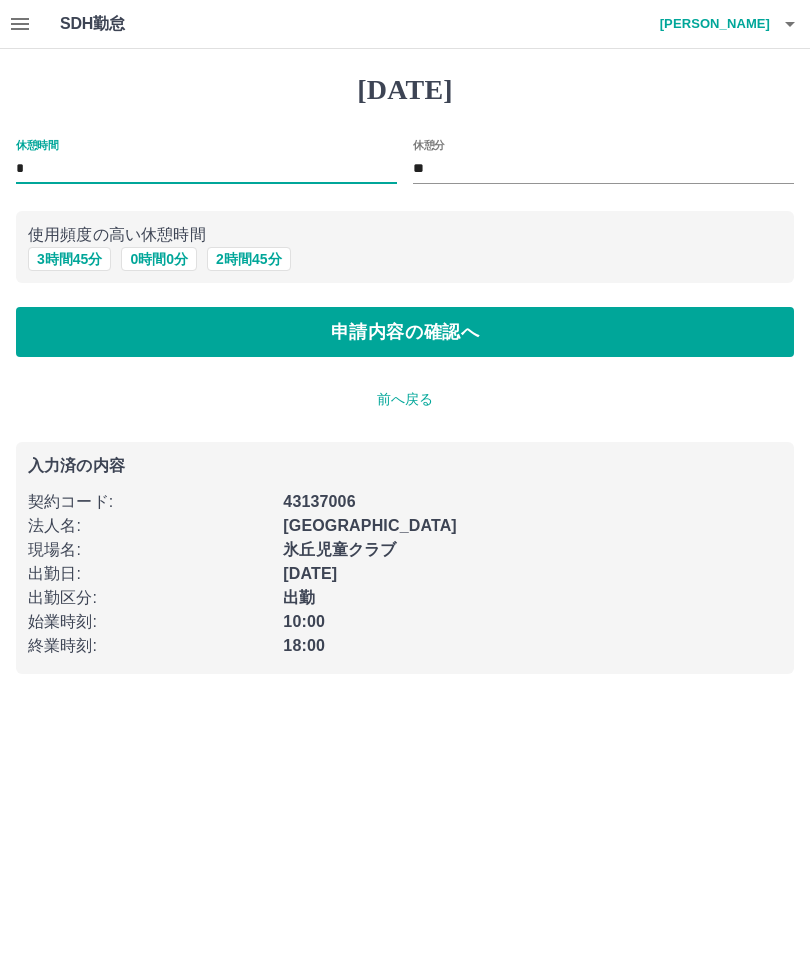 click on "**" at bounding box center (603, 169) 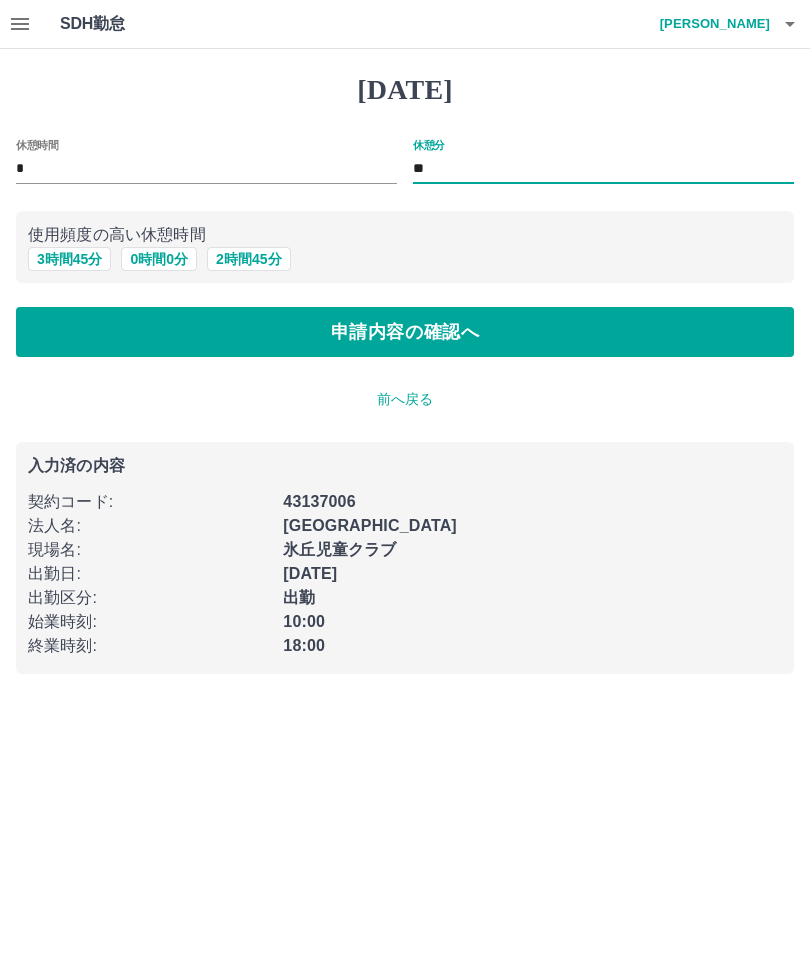 type on "*" 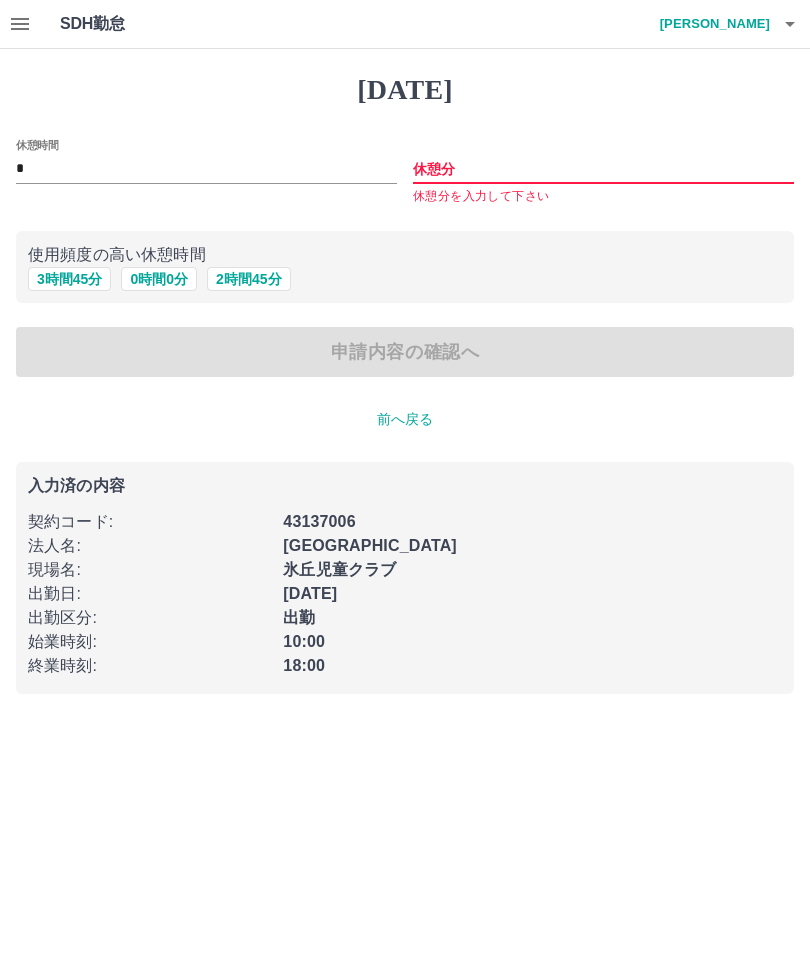 type 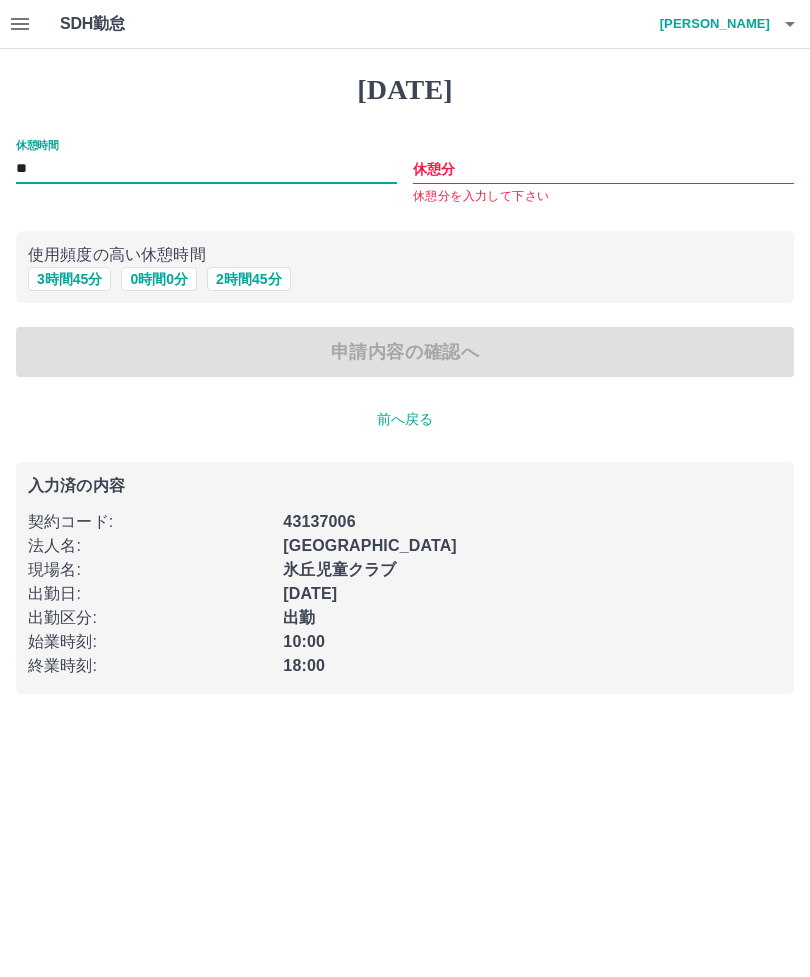 type on "**" 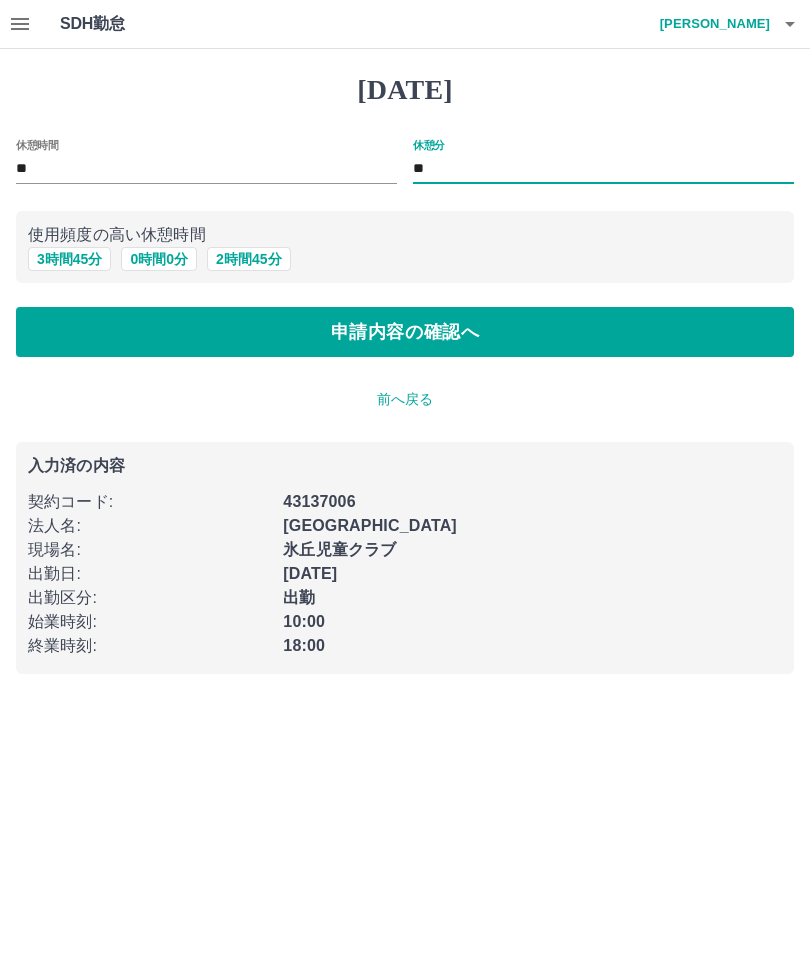 type on "**" 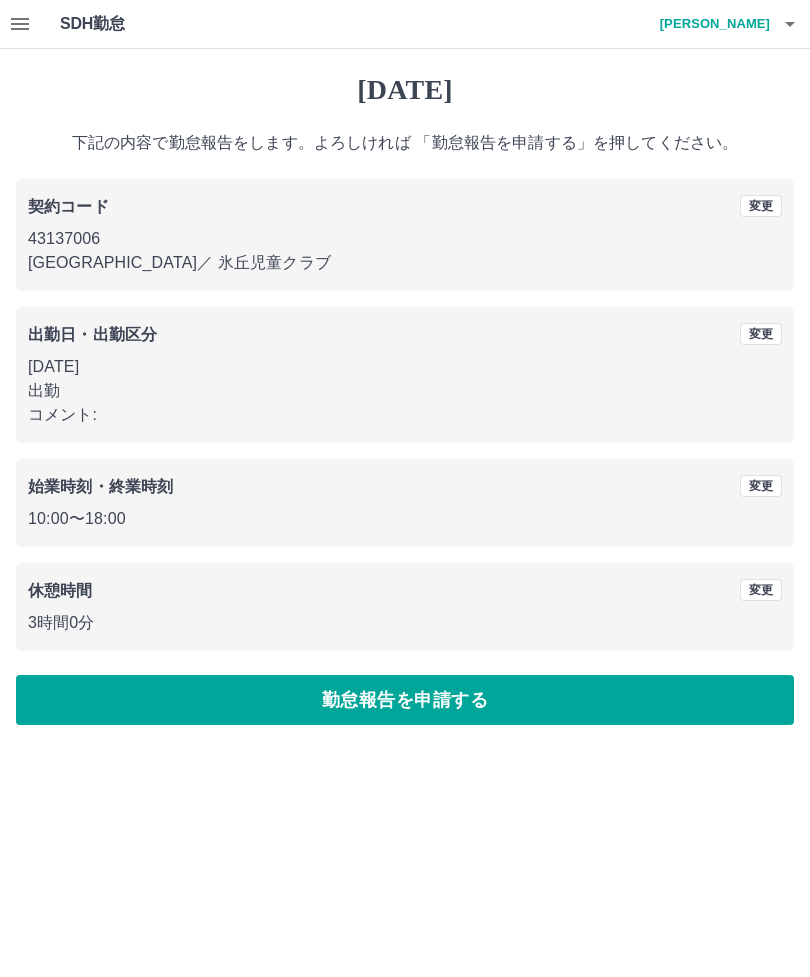 click on "契約コード 変更 43137006 加古川市  ／   氷丘児童クラブ 出勤日・出勤区分 変更 2025年07月11日(金) 出勤 コメント:  始業時刻・終業時刻 変更 10:00 〜 18:00 休憩時間 変更 3時間0分" at bounding box center (405, 415) 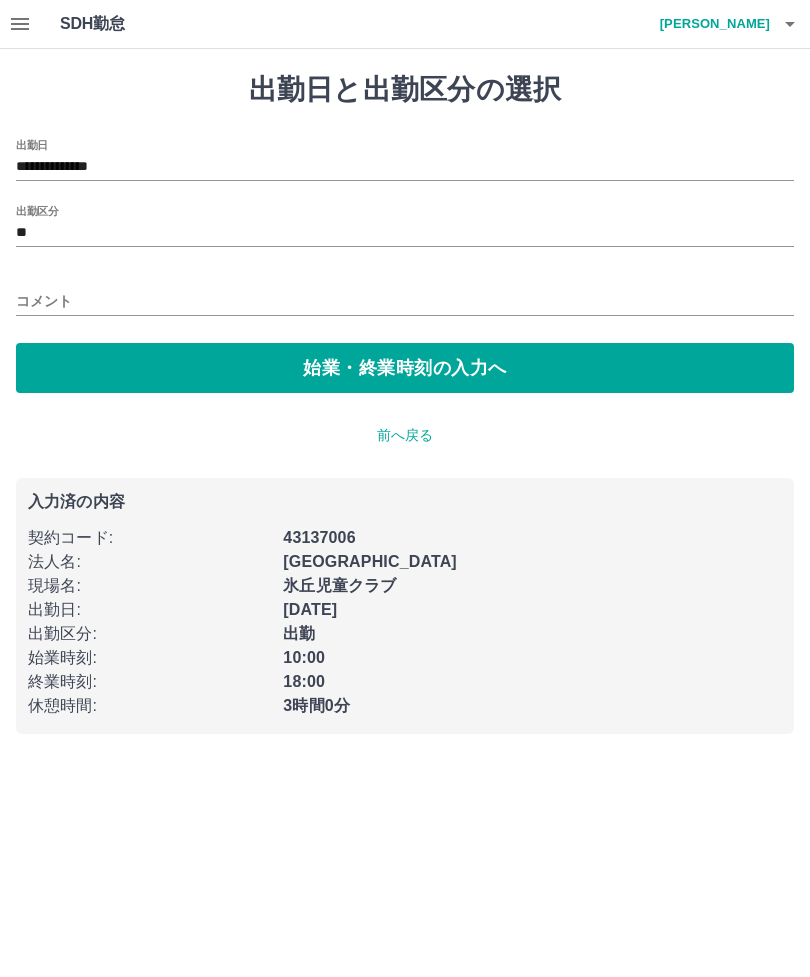 click on "コメント" at bounding box center (405, 301) 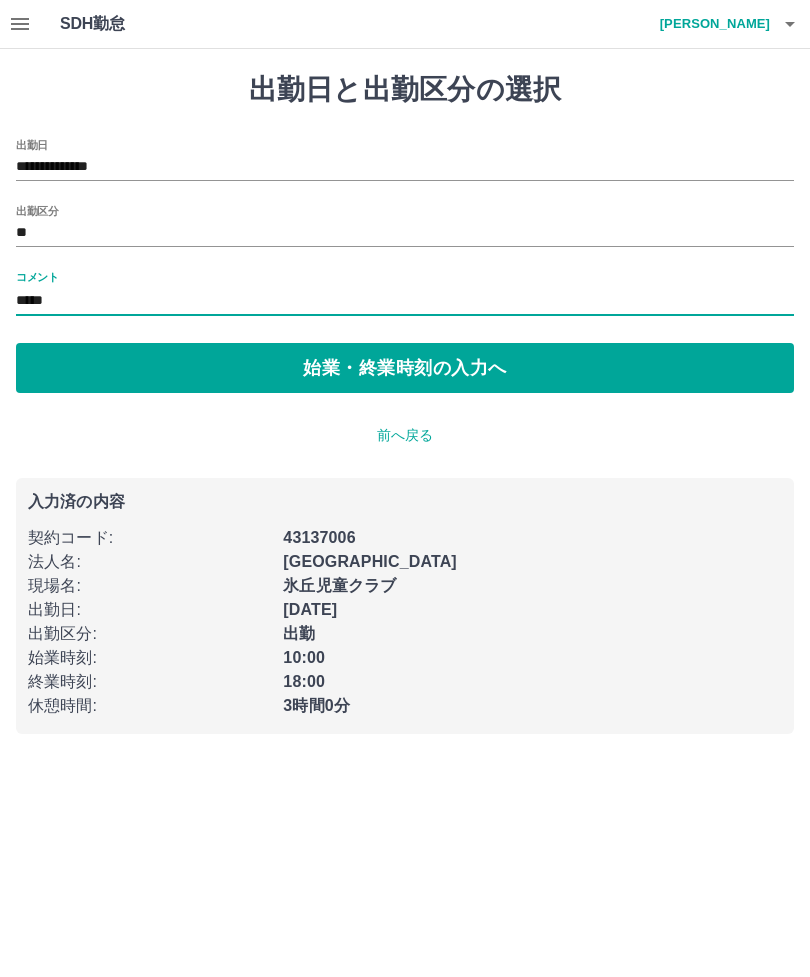 type on "**" 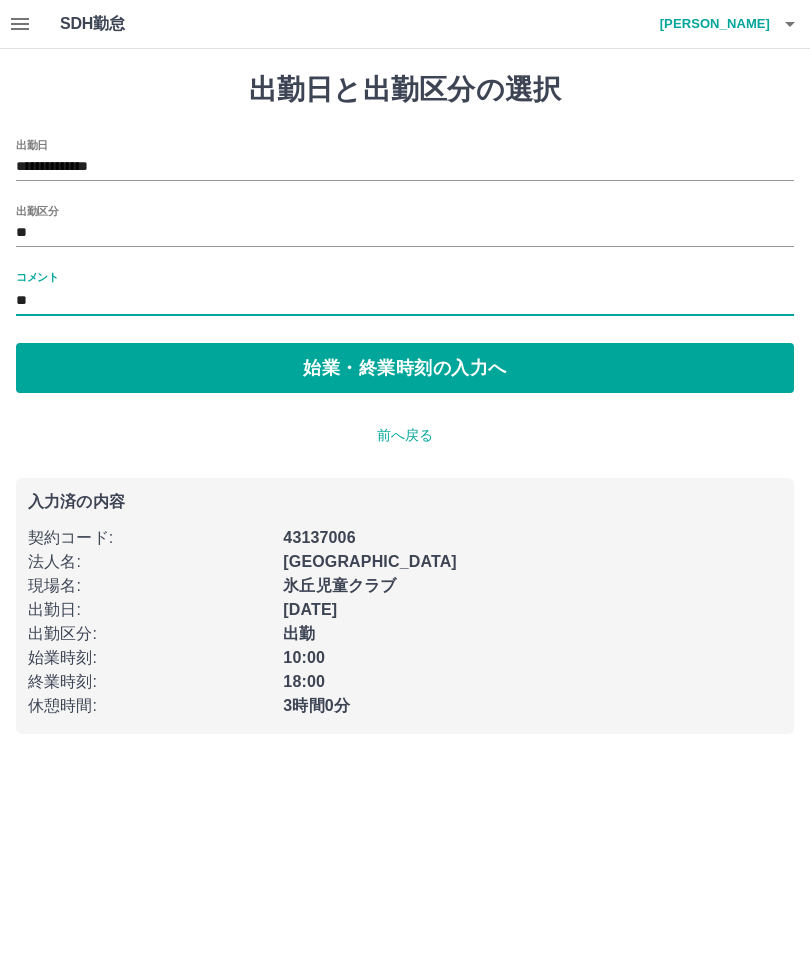 click on "始業・終業時刻の入力へ" at bounding box center [405, 368] 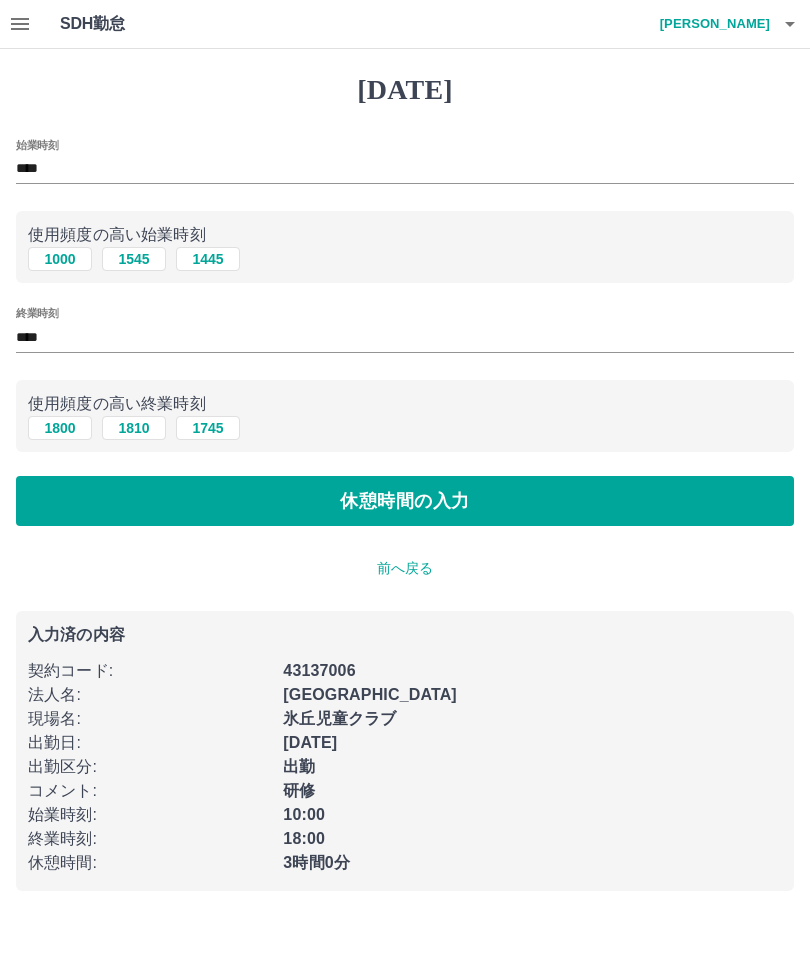 click on "休憩時間の入力" at bounding box center (405, 501) 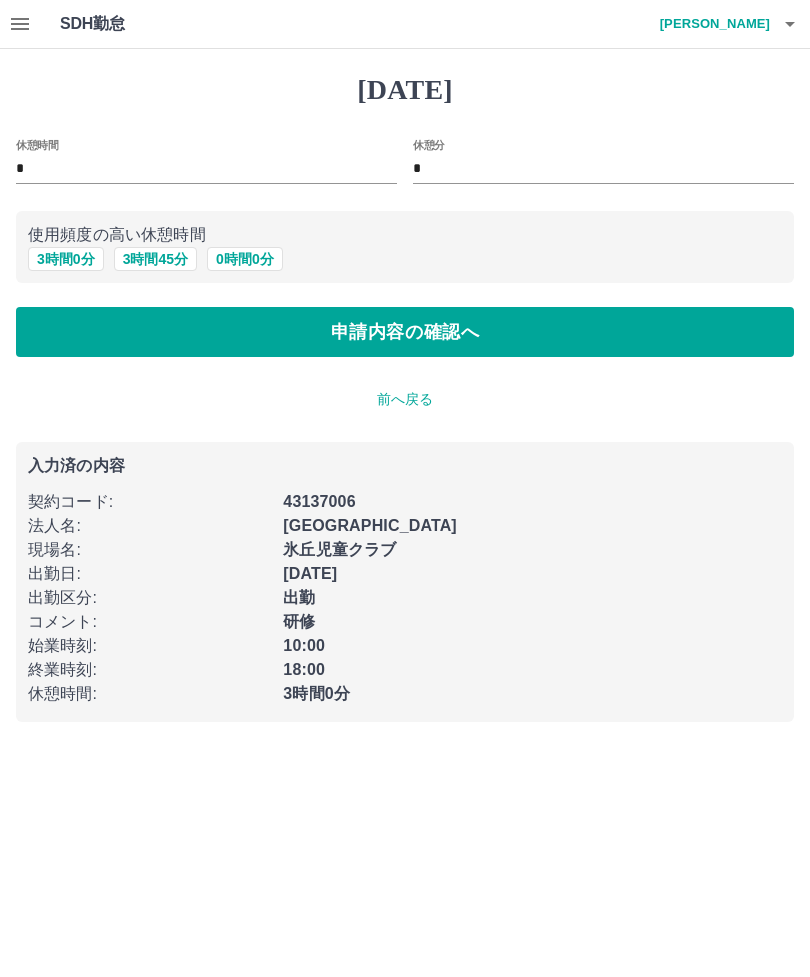 click on "申請内容の確認へ" at bounding box center (405, 332) 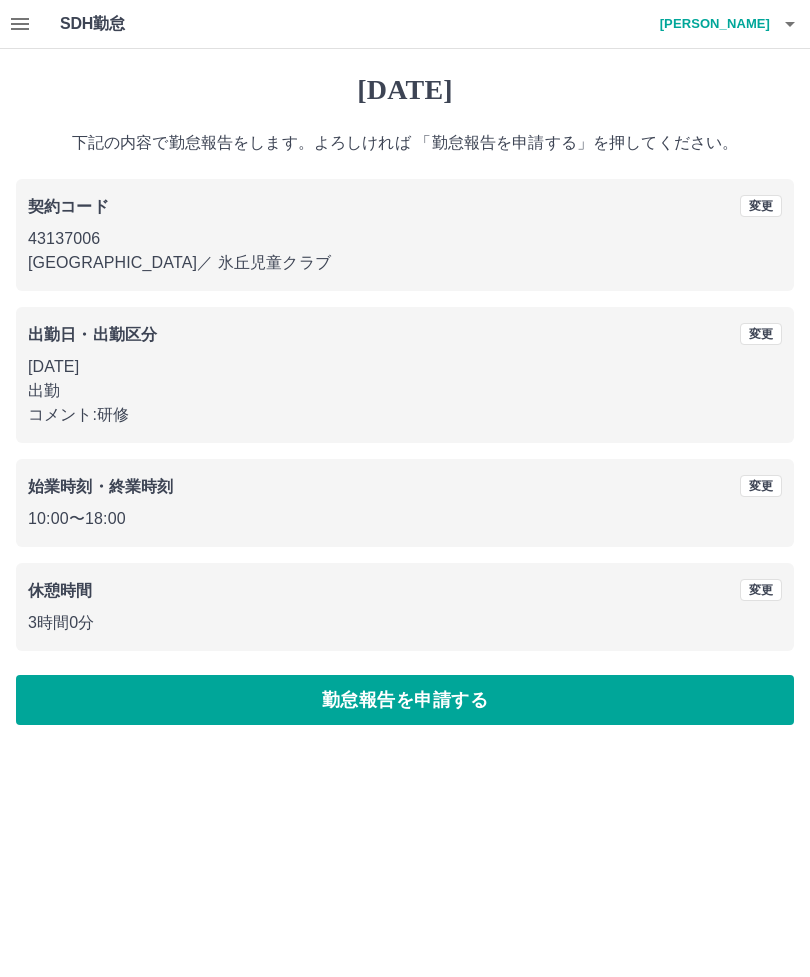 click on "勤怠報告を申請する" at bounding box center [405, 700] 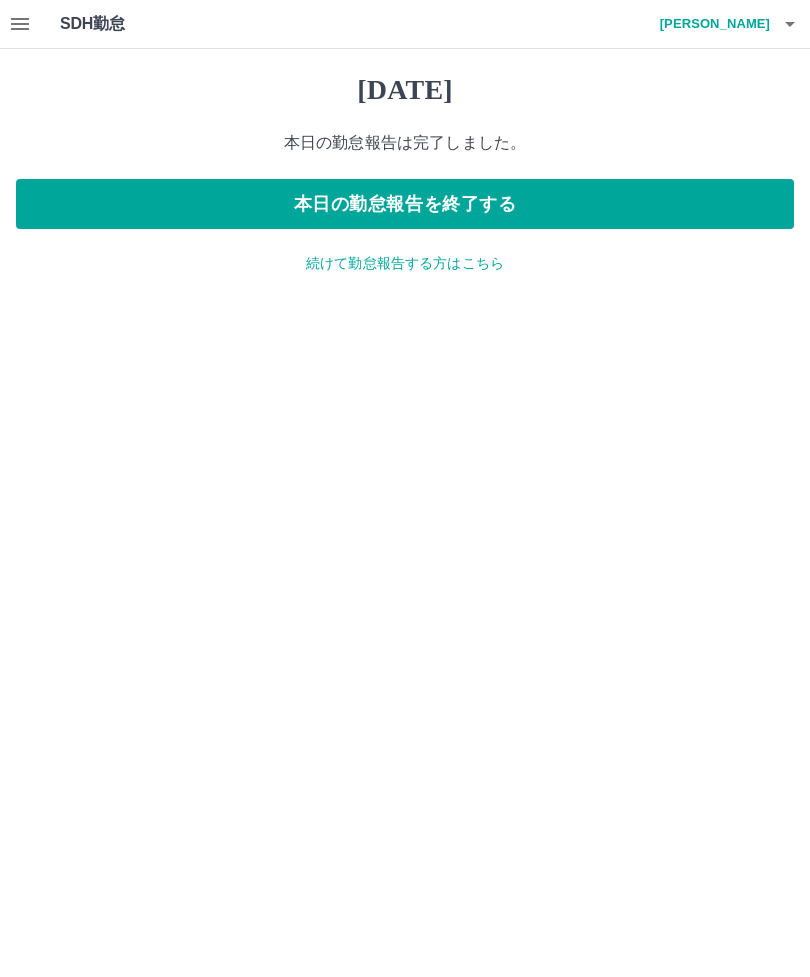click on "本日の勤怠報告を終了する" at bounding box center (405, 204) 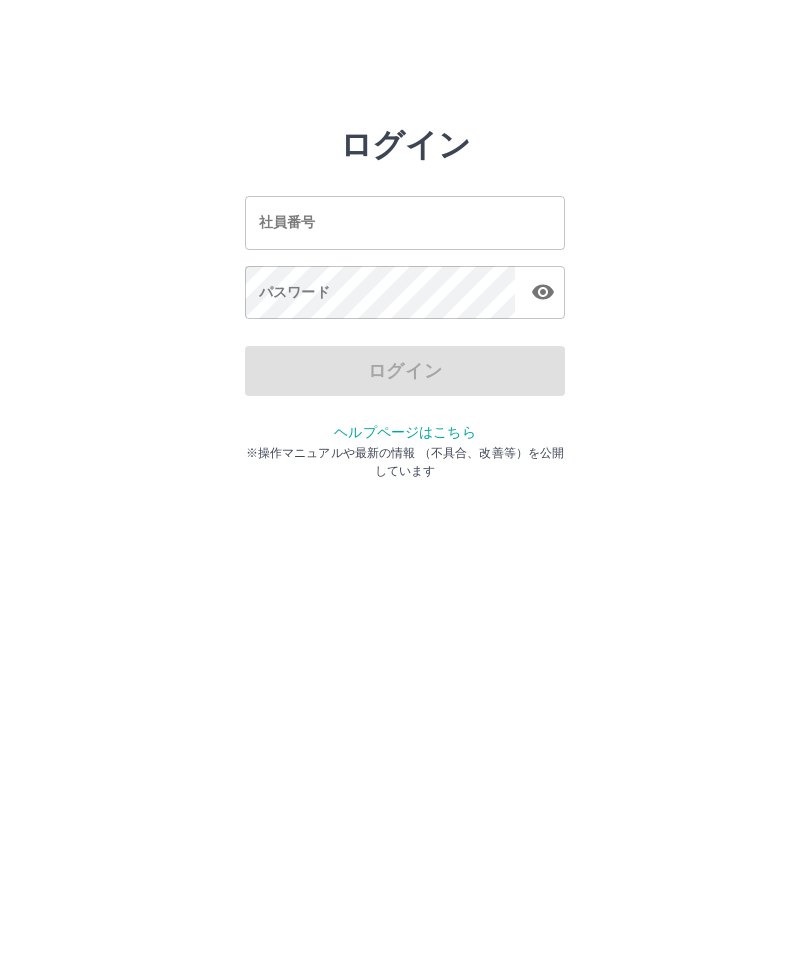 scroll, scrollTop: 0, scrollLeft: 0, axis: both 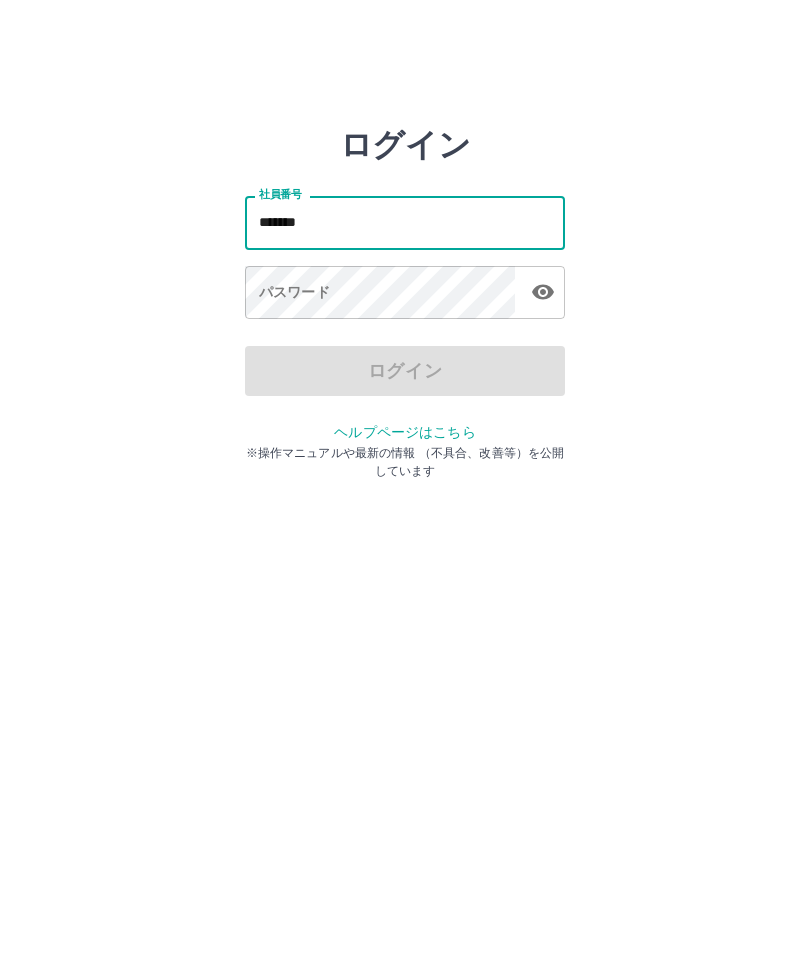 type on "*******" 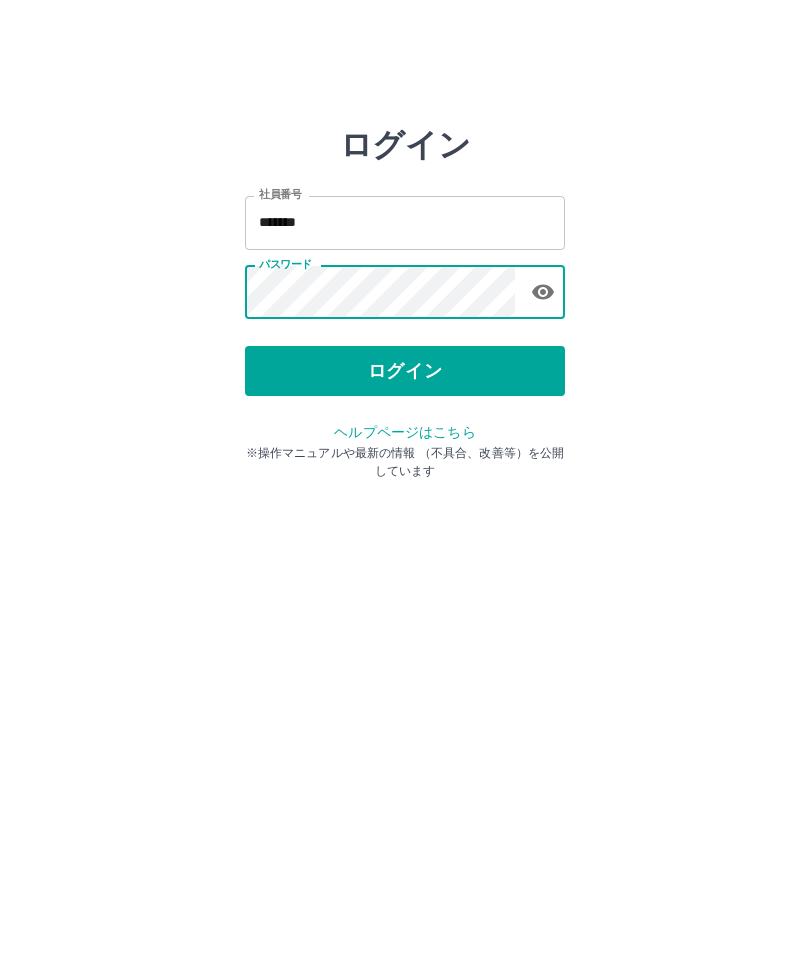 click on "ログイン" at bounding box center [405, 371] 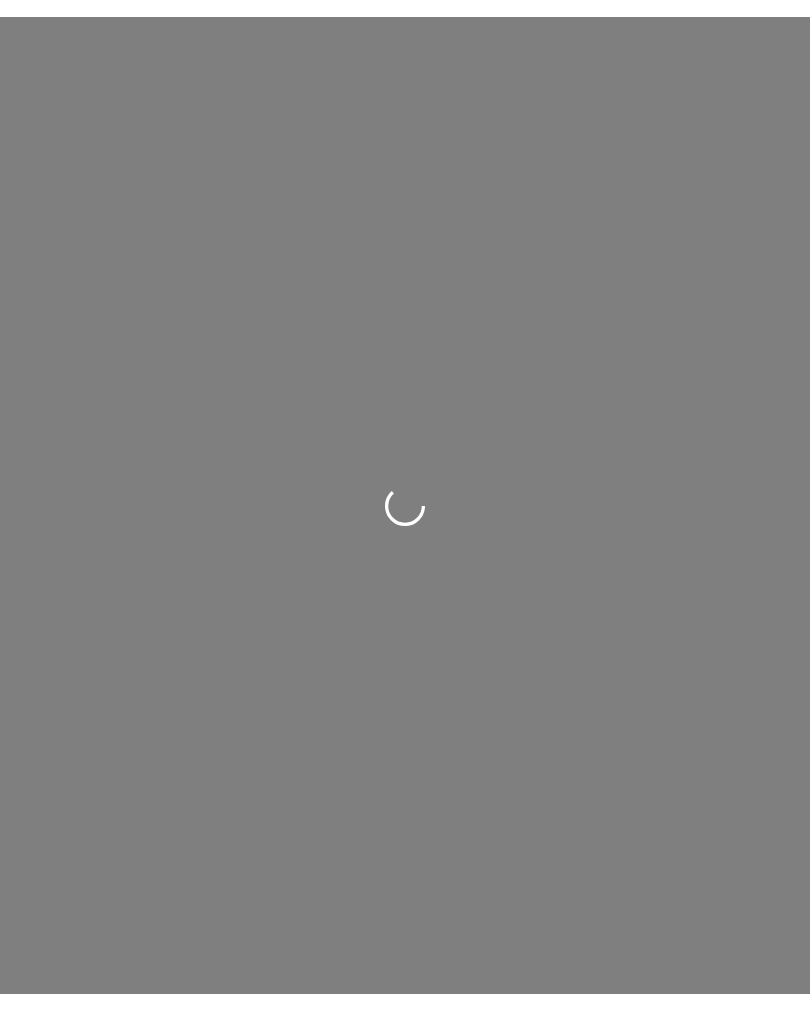 scroll, scrollTop: 0, scrollLeft: 0, axis: both 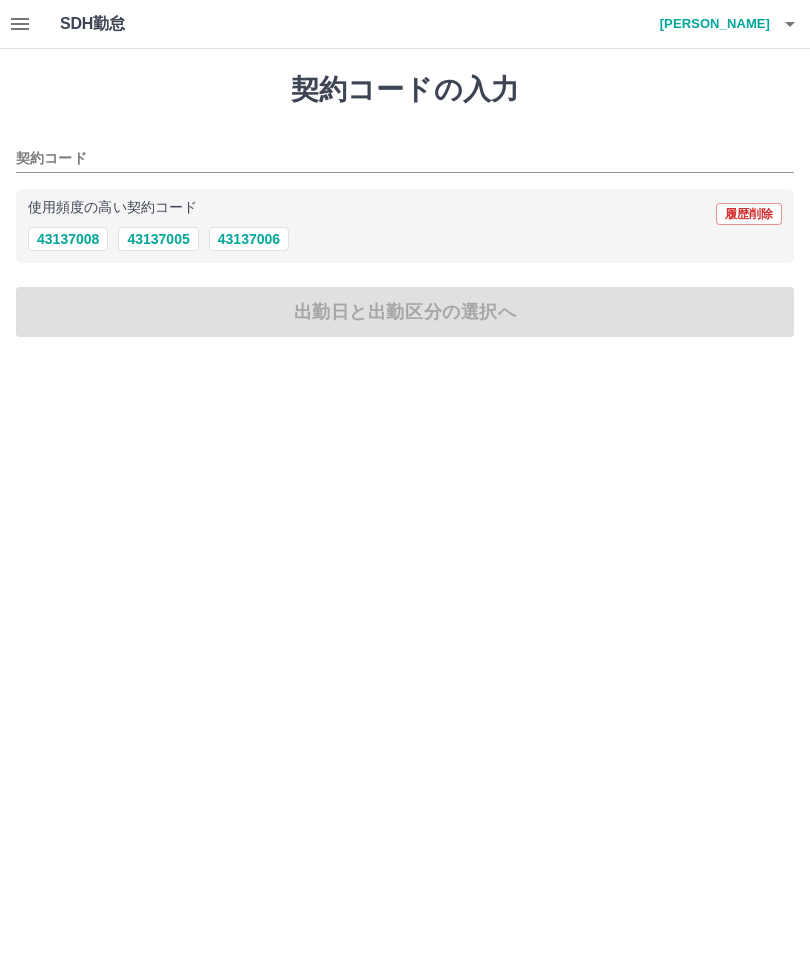 click on "43137006" at bounding box center [249, 239] 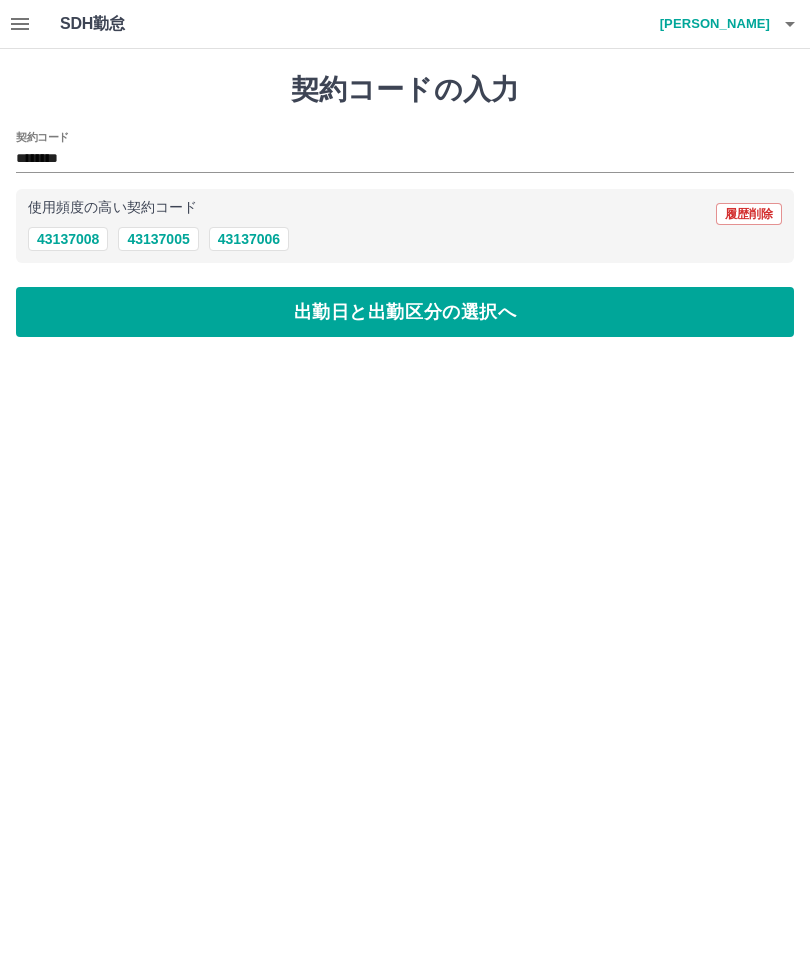 click on "出勤日と出勤区分の選択へ" at bounding box center (405, 312) 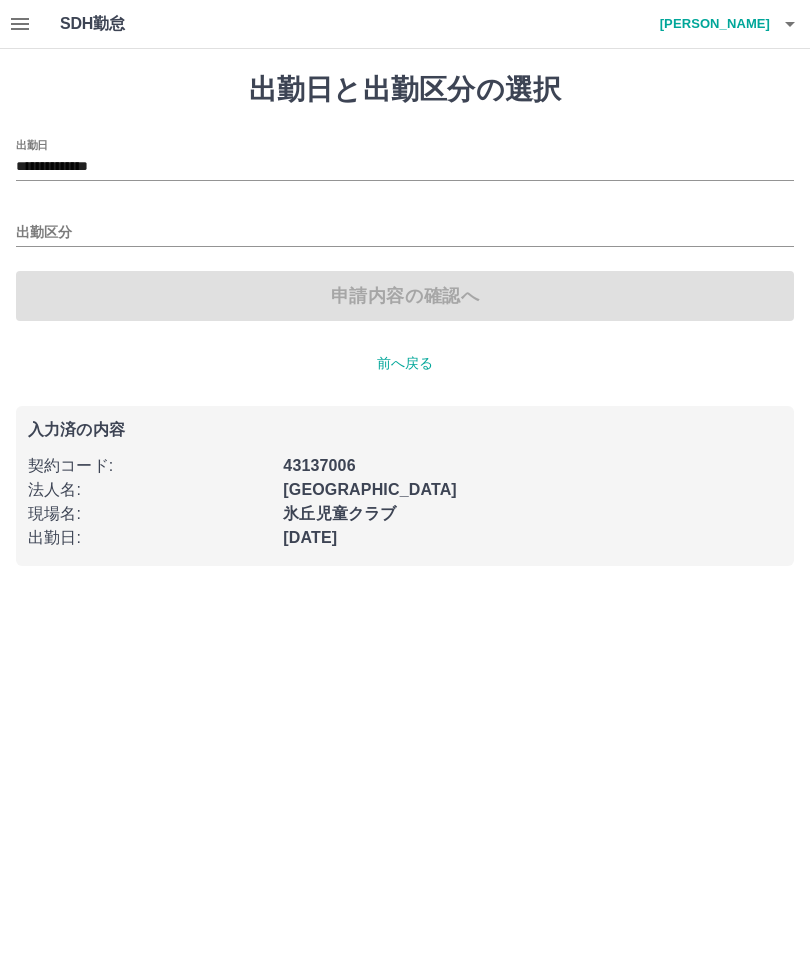 click on "出勤区分" at bounding box center (405, 233) 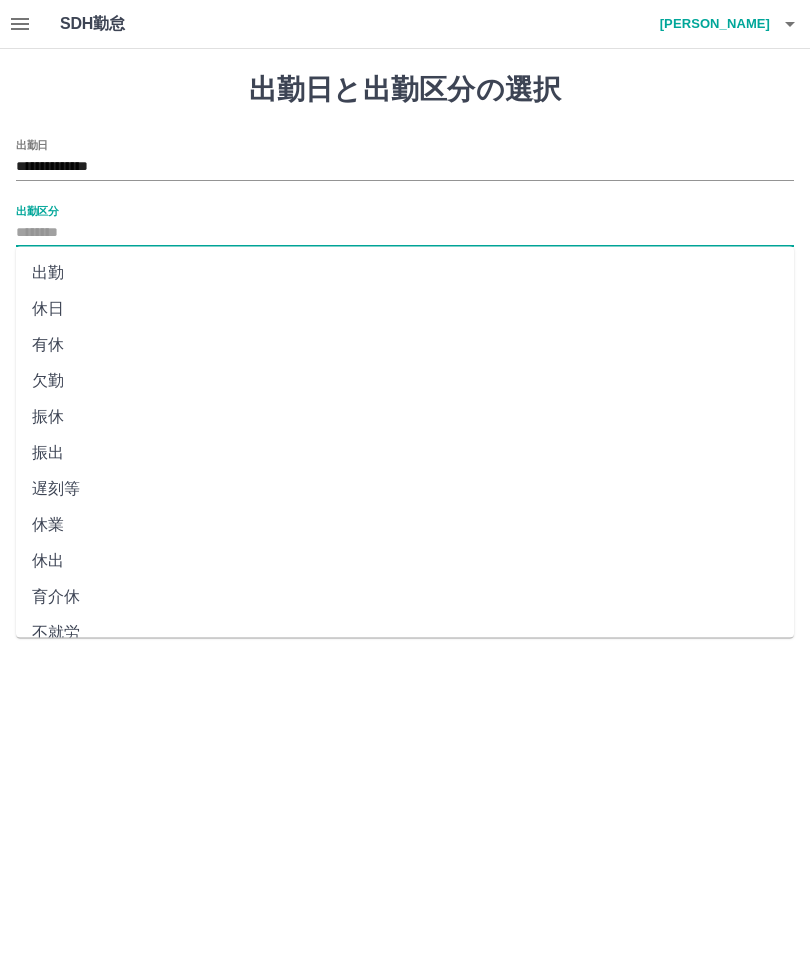click on "出勤" at bounding box center [405, 273] 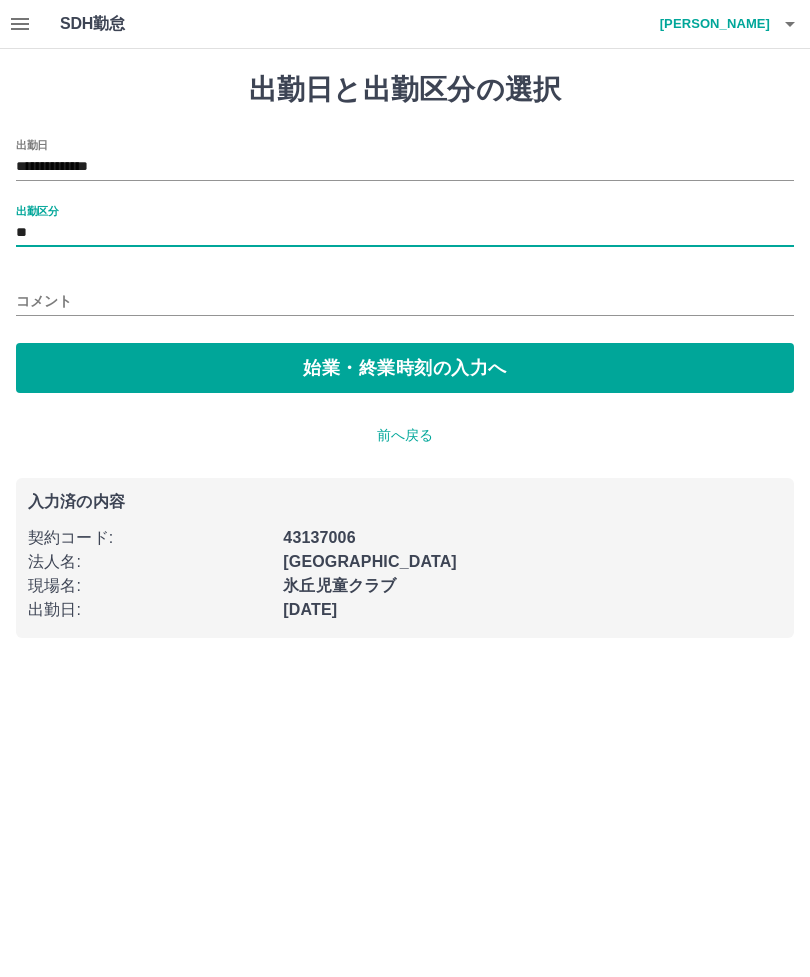 click on "始業・終業時刻の入力へ" at bounding box center [405, 368] 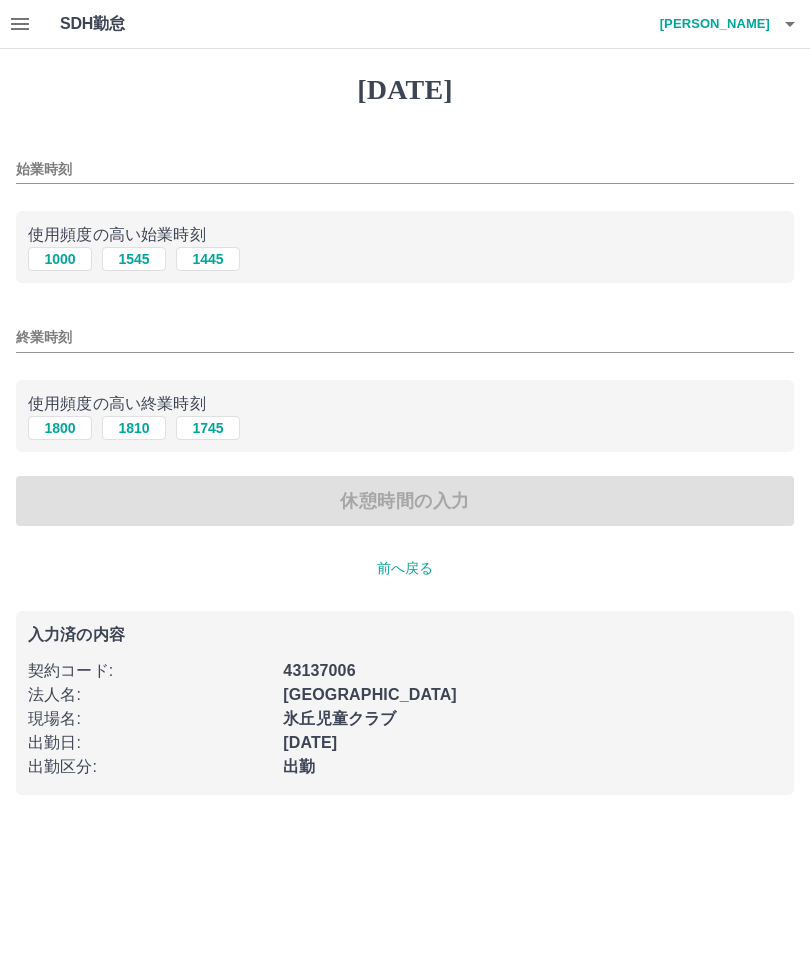 click on "1000" at bounding box center (60, 259) 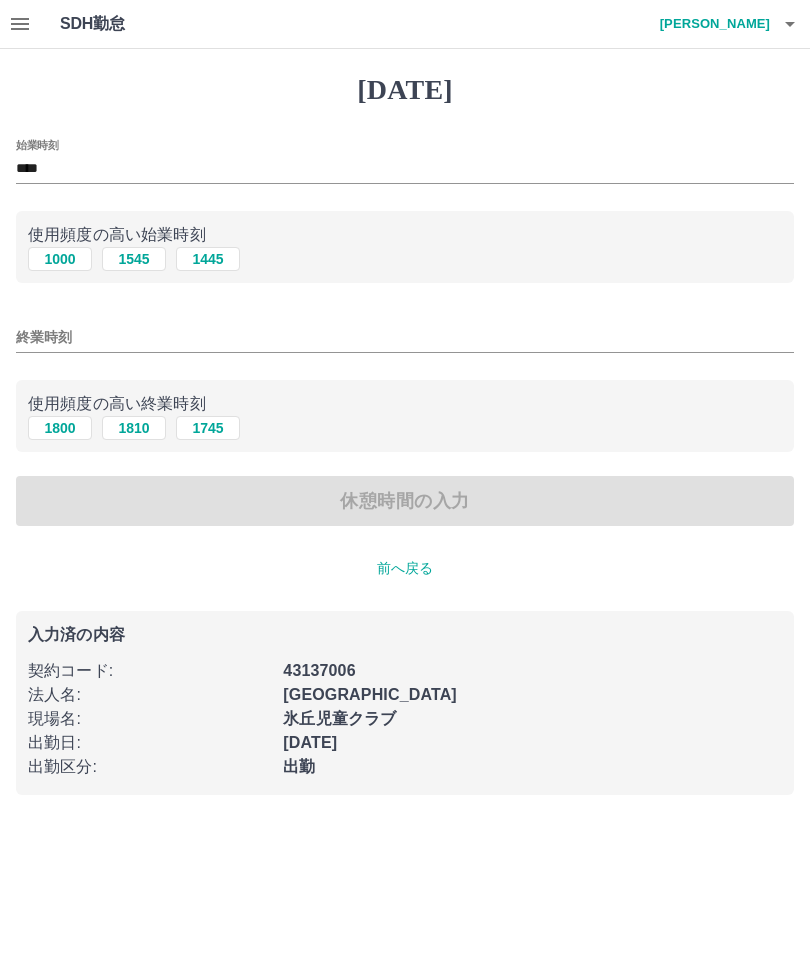 click on "1800" at bounding box center [60, 428] 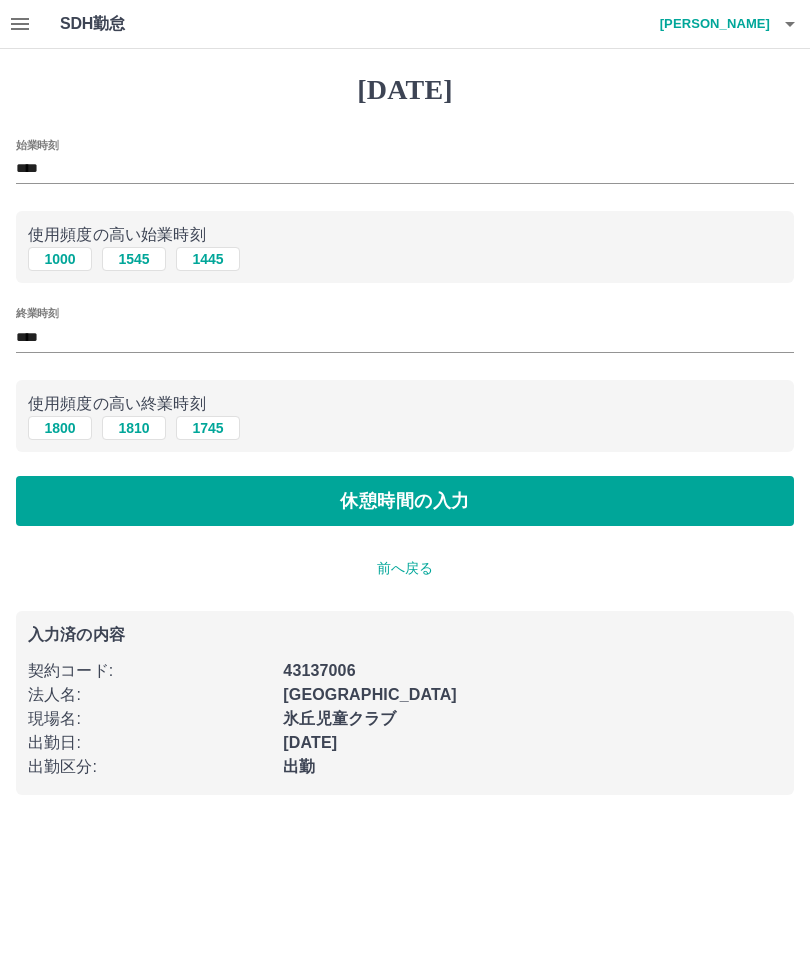 click on "休憩時間の入力" at bounding box center [405, 501] 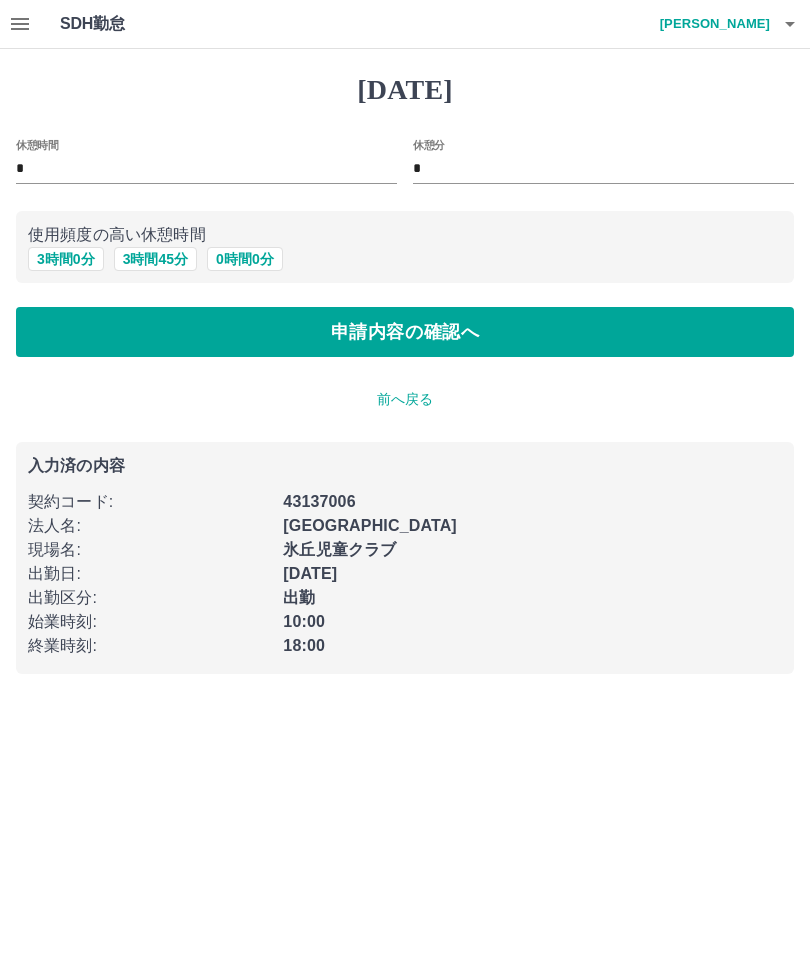 click on "*" at bounding box center (206, 169) 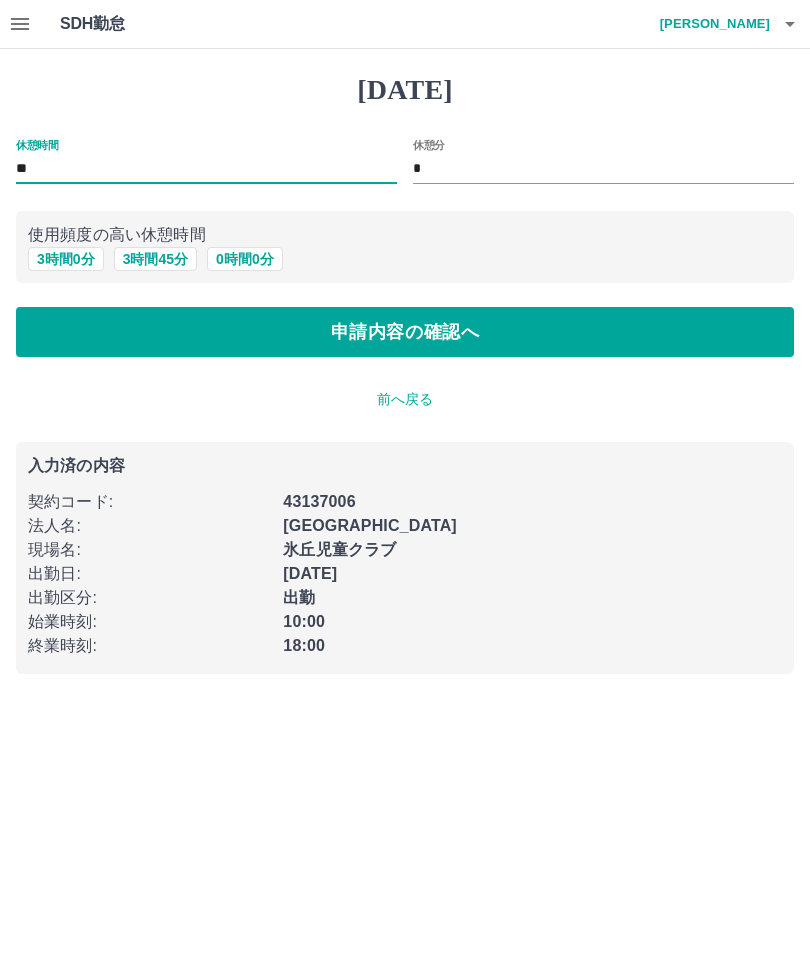 type on "**" 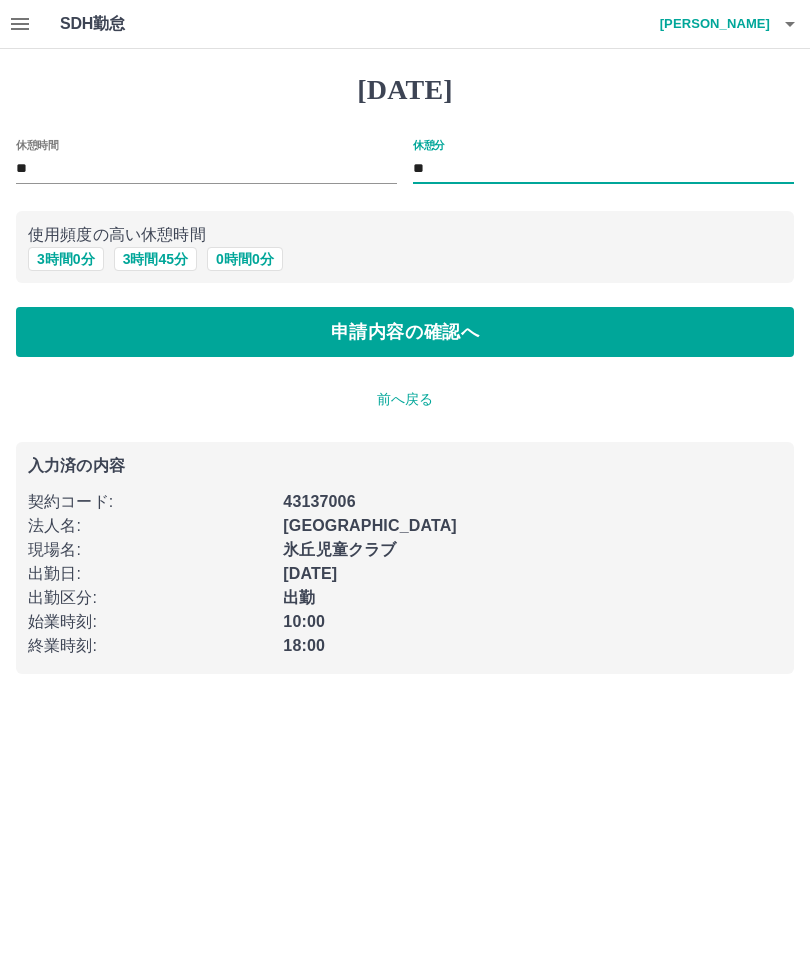 type on "*" 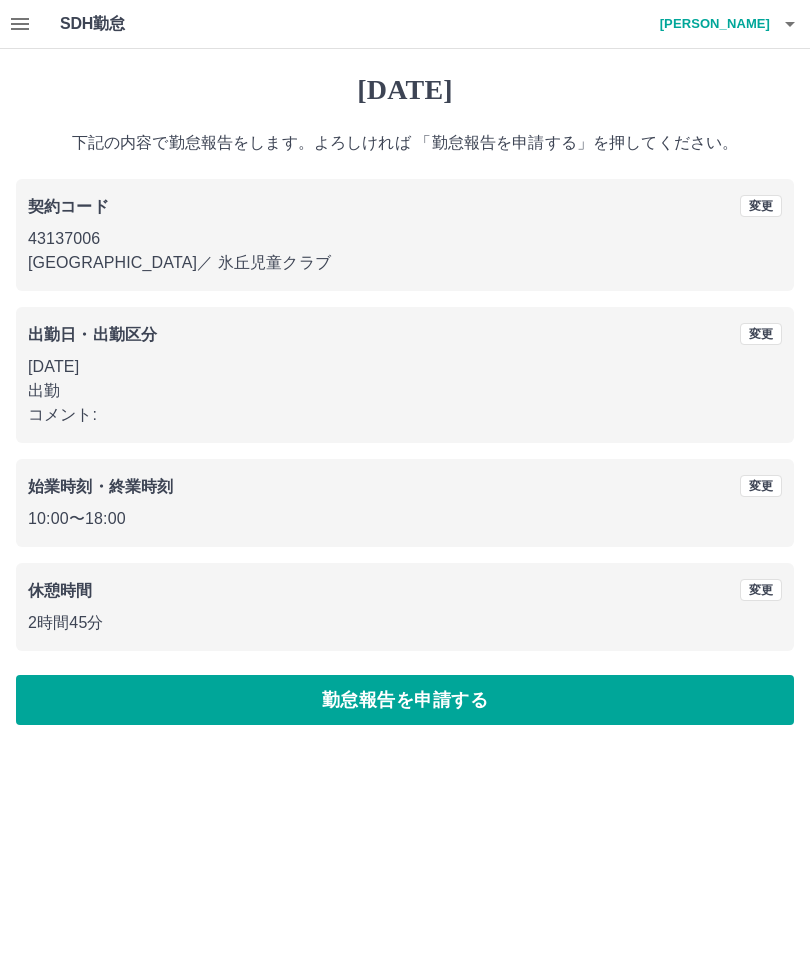 click on "コメント:" at bounding box center (405, 415) 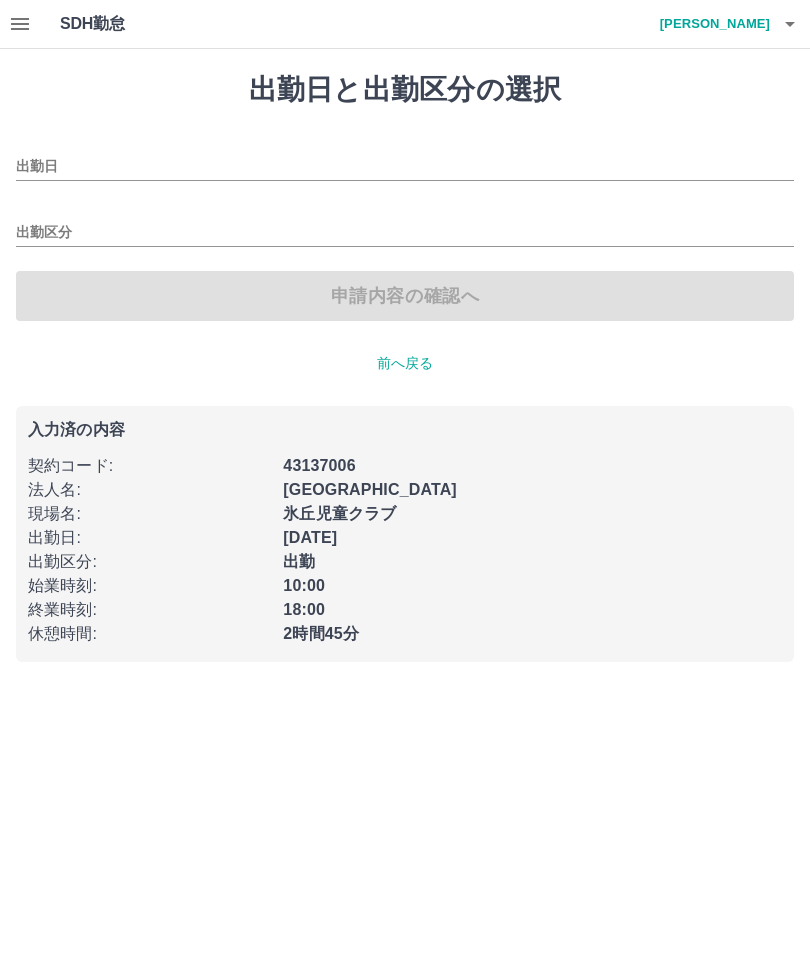 type on "**********" 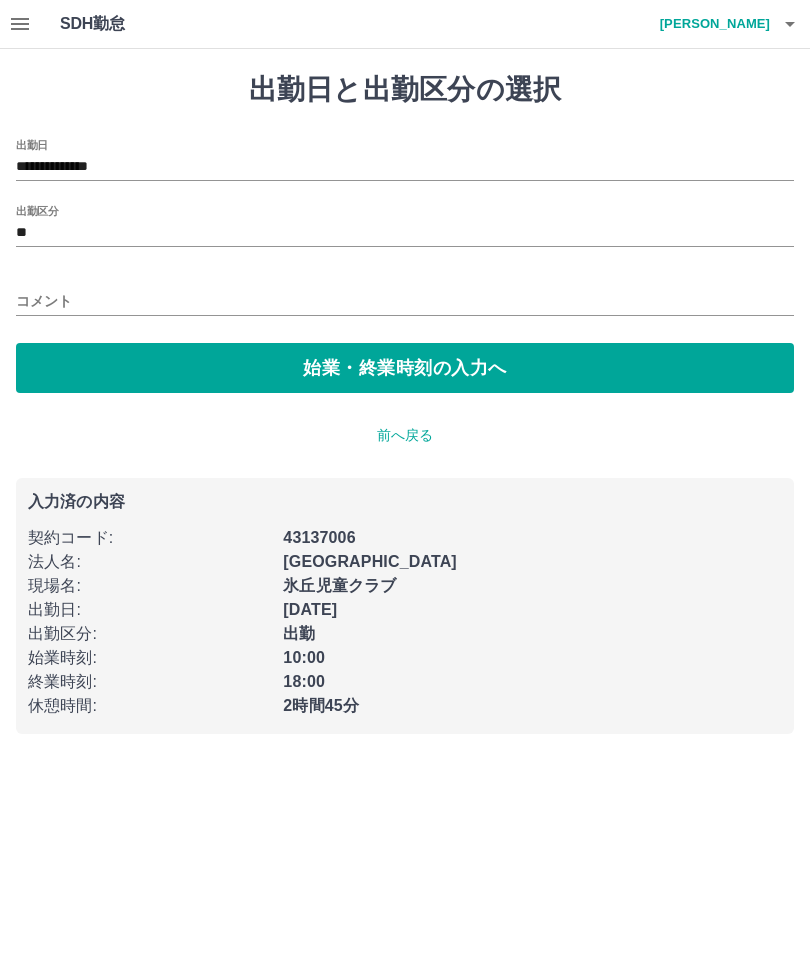 click on "コメント" at bounding box center [405, 301] 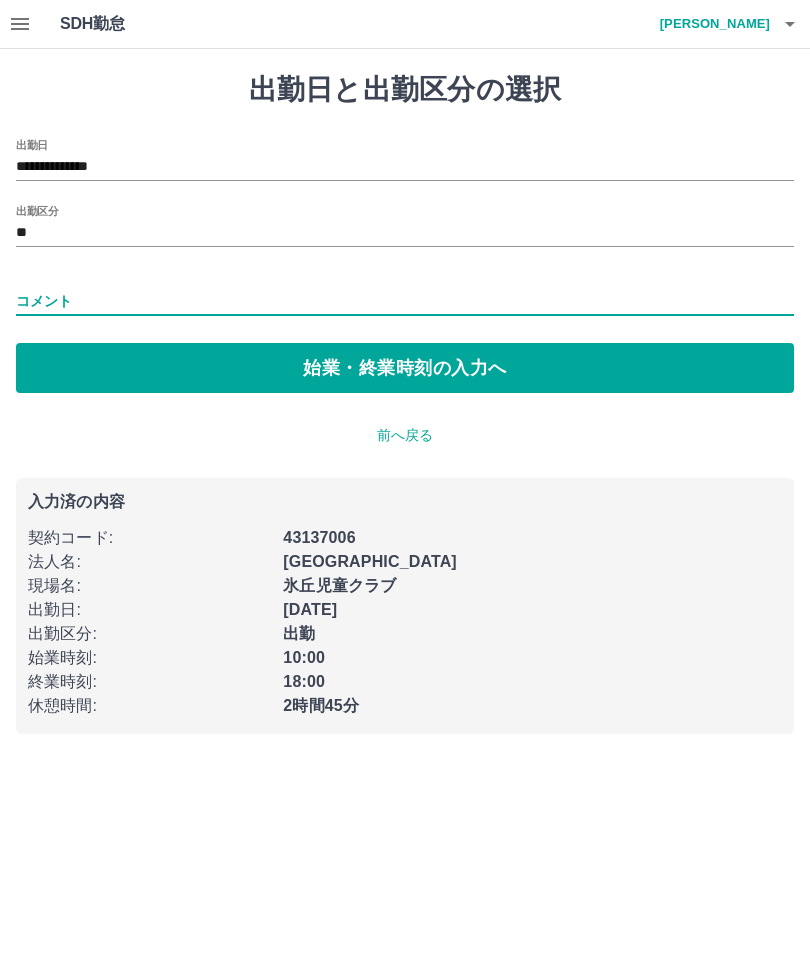 type on "*" 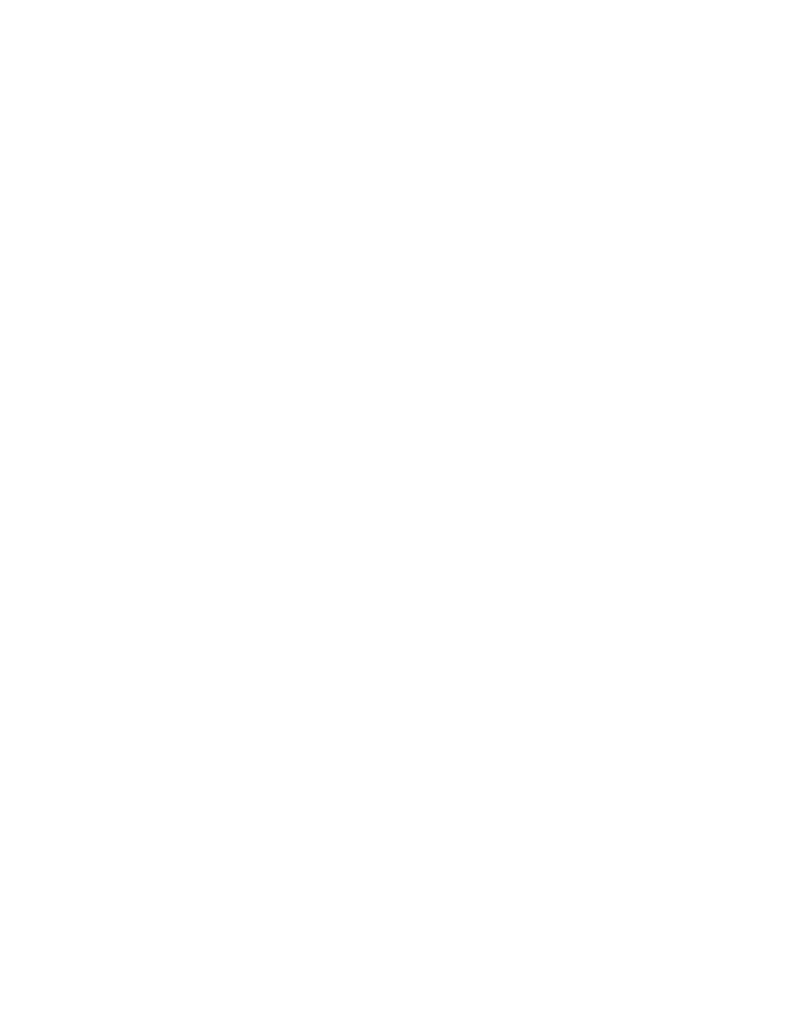 scroll, scrollTop: 0, scrollLeft: 0, axis: both 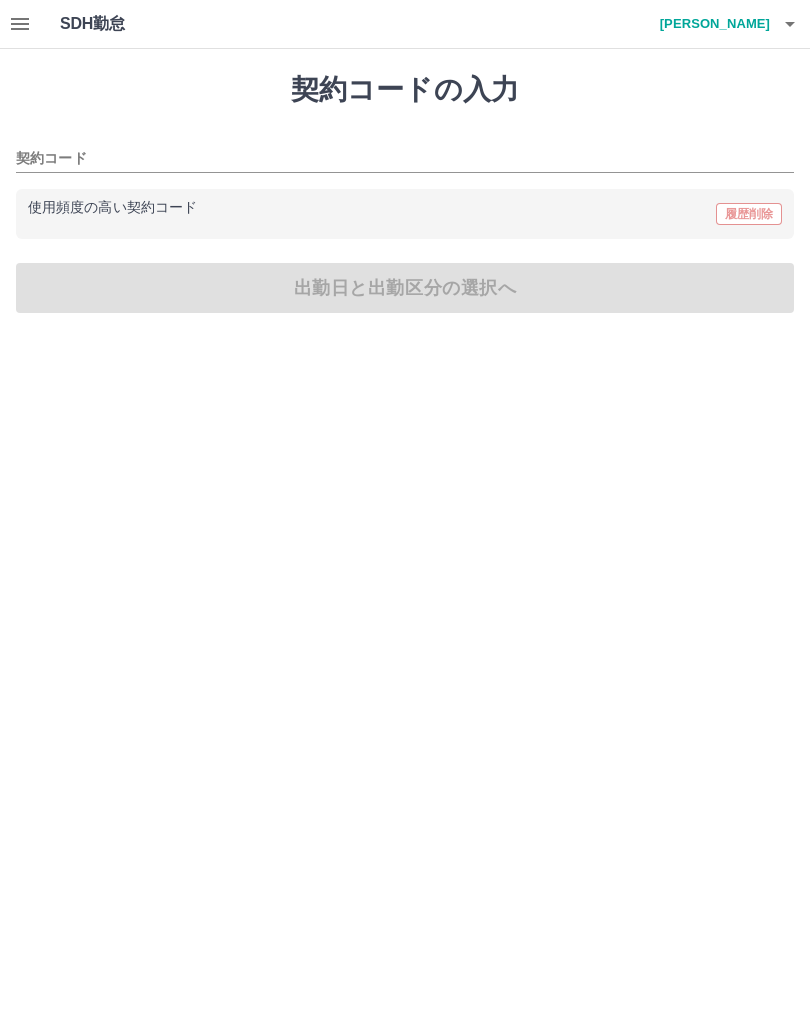 type on "********" 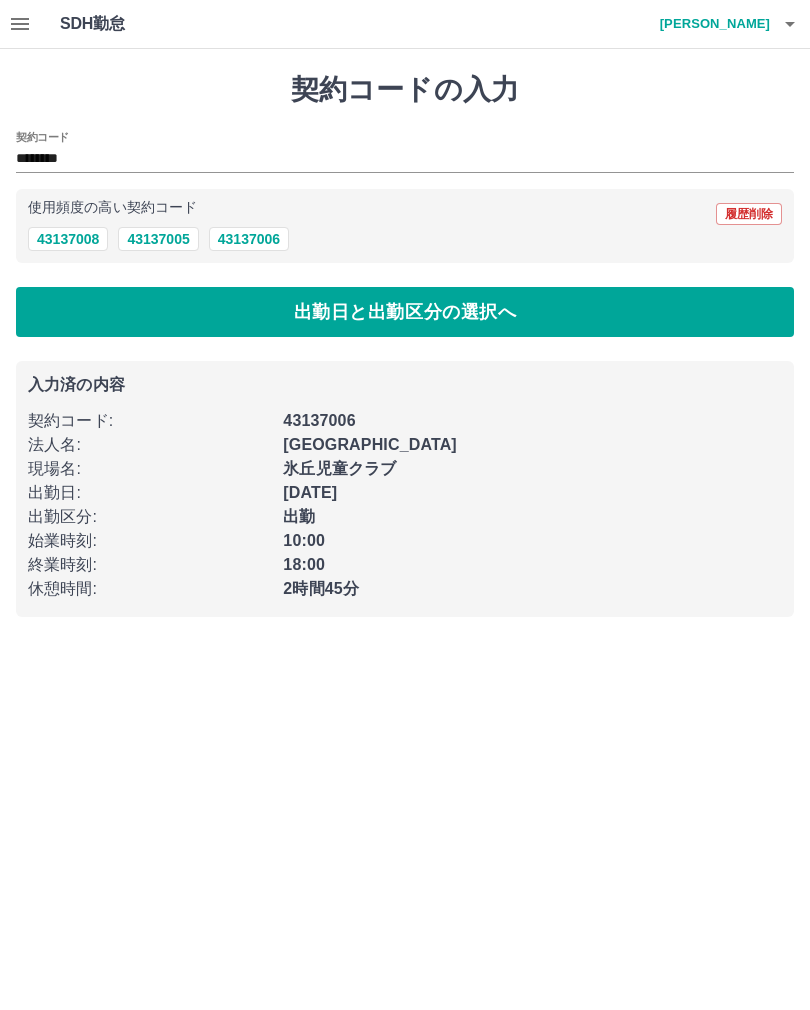 click on "出勤日と出勤区分の選択へ" at bounding box center (405, 312) 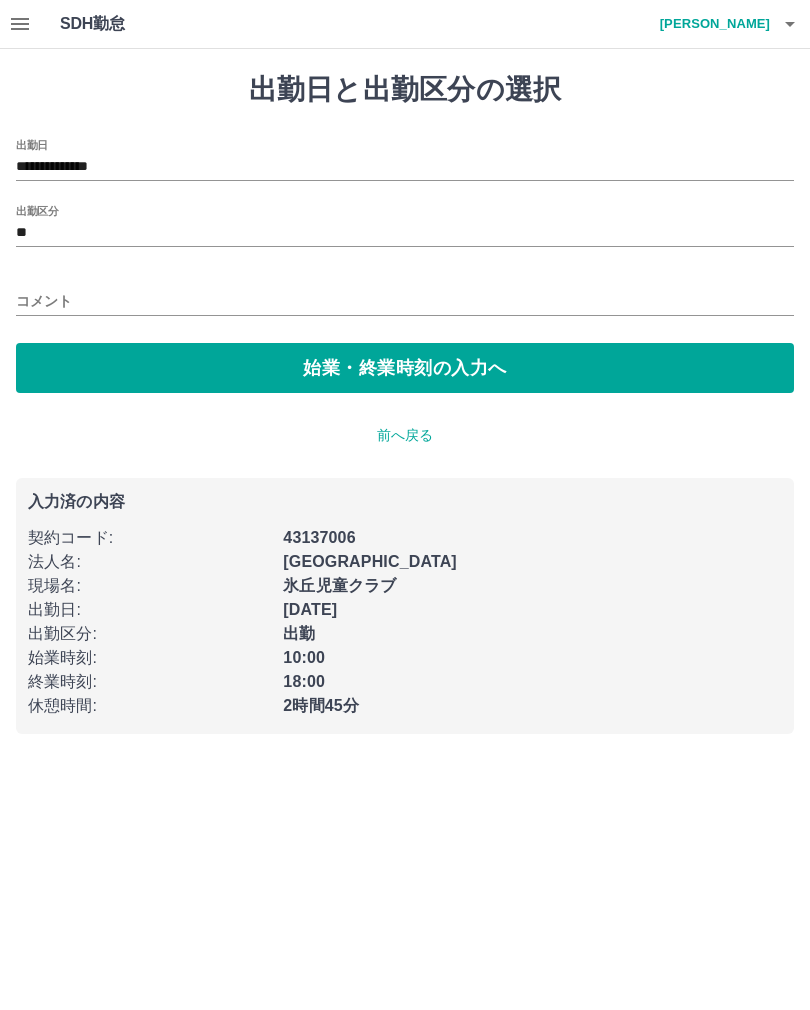 click on "始業・終業時刻の入力へ" at bounding box center (405, 368) 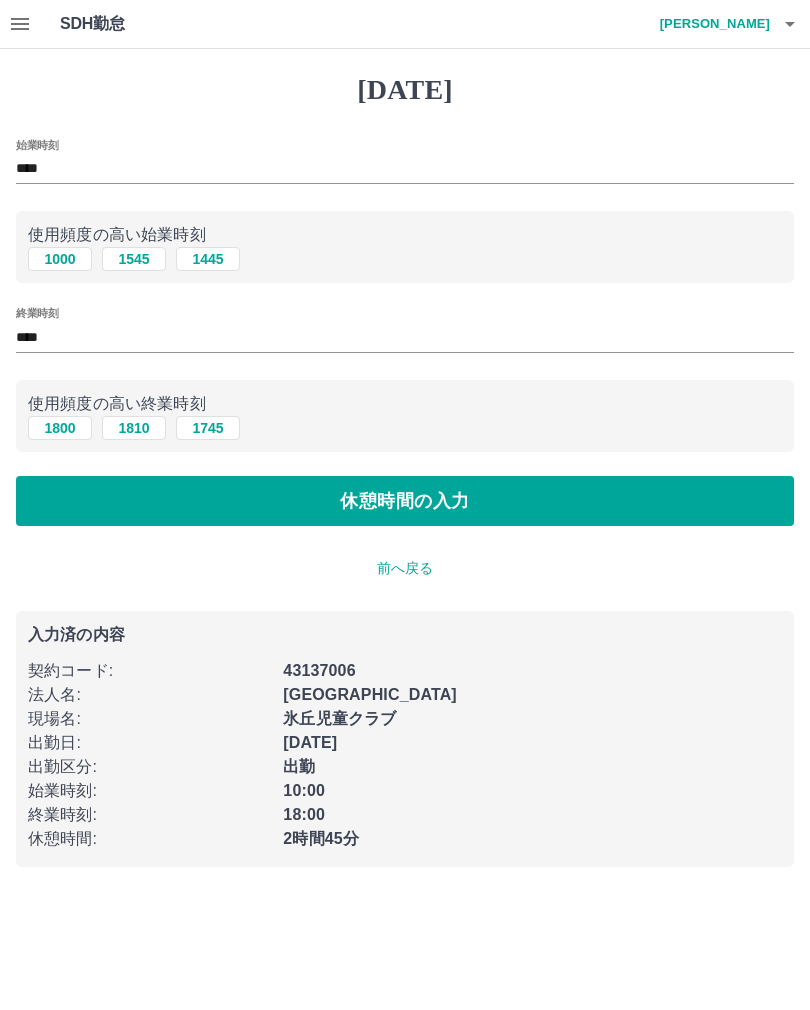 click on "休憩時間の入力" at bounding box center (405, 501) 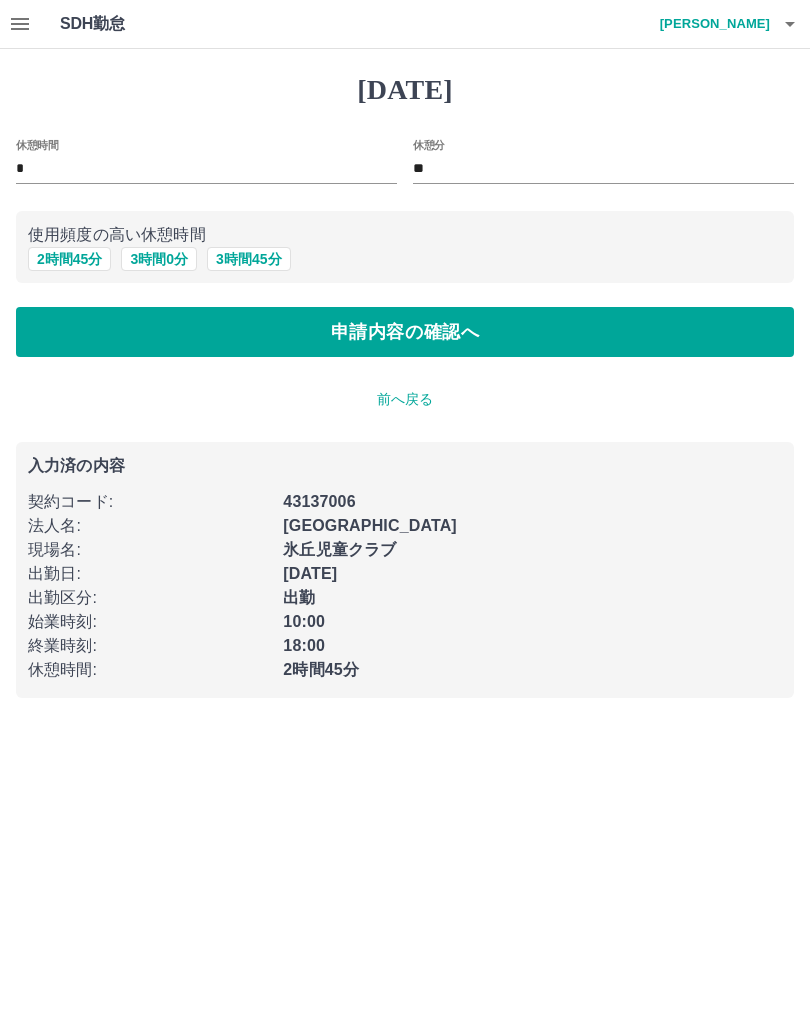 click on "申請内容の確認へ" at bounding box center [405, 332] 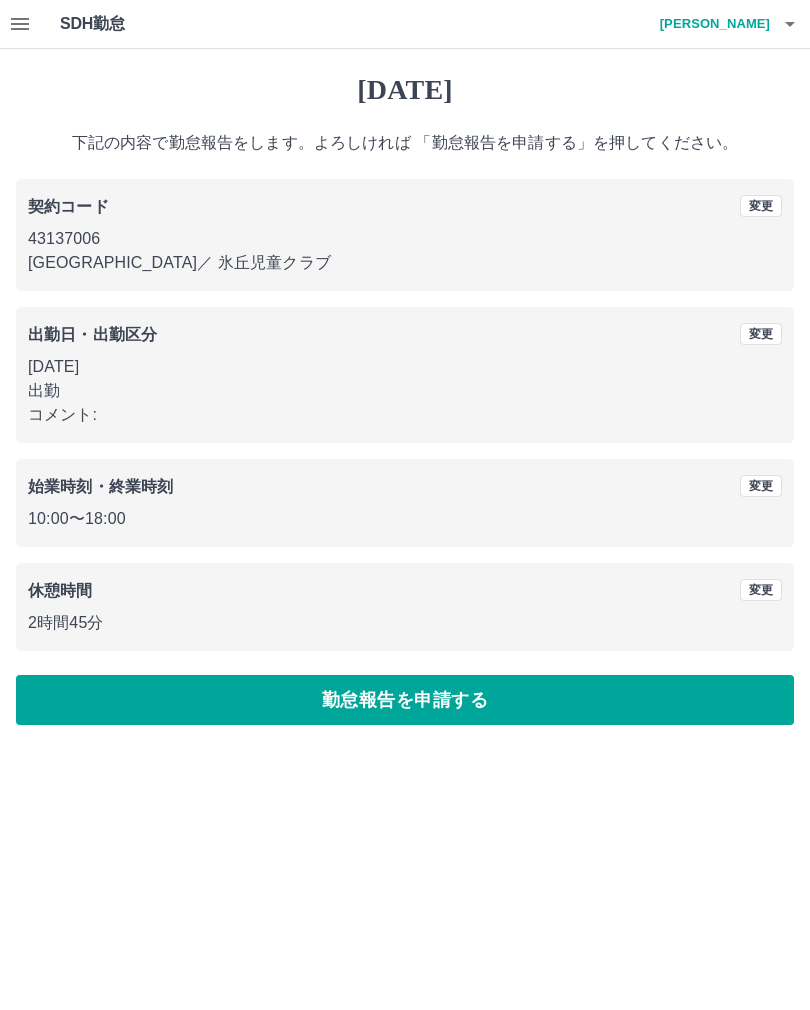 click on "変更" at bounding box center (761, 334) 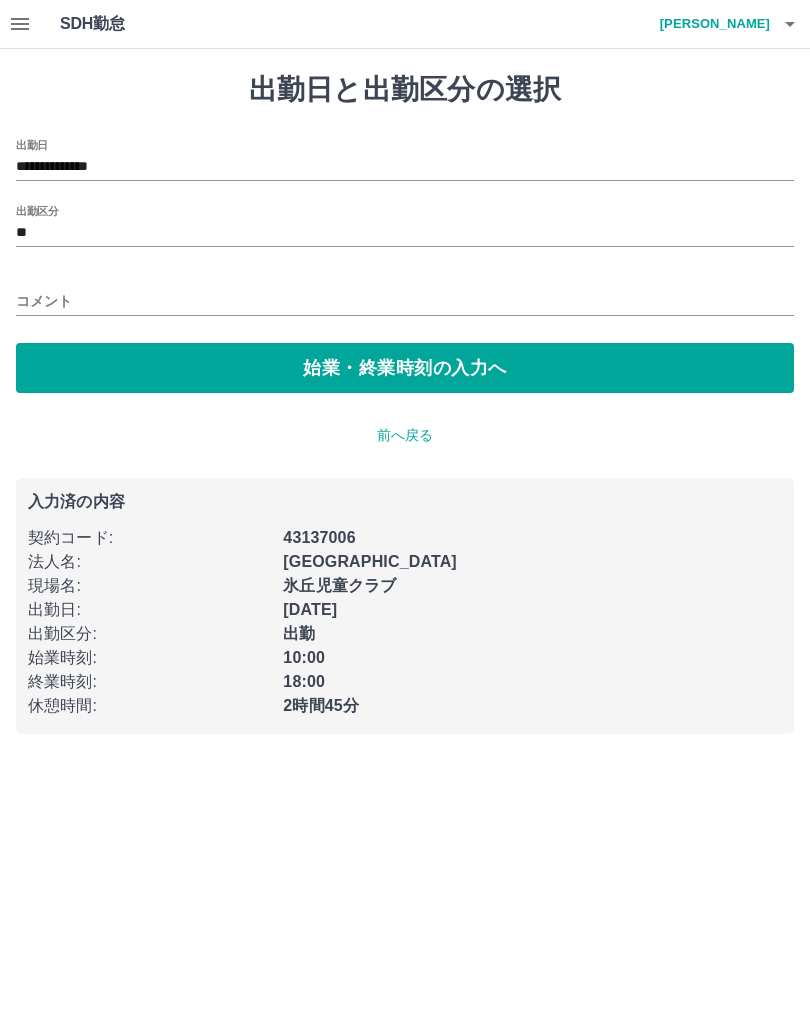 click on "コメント" at bounding box center [405, 301] 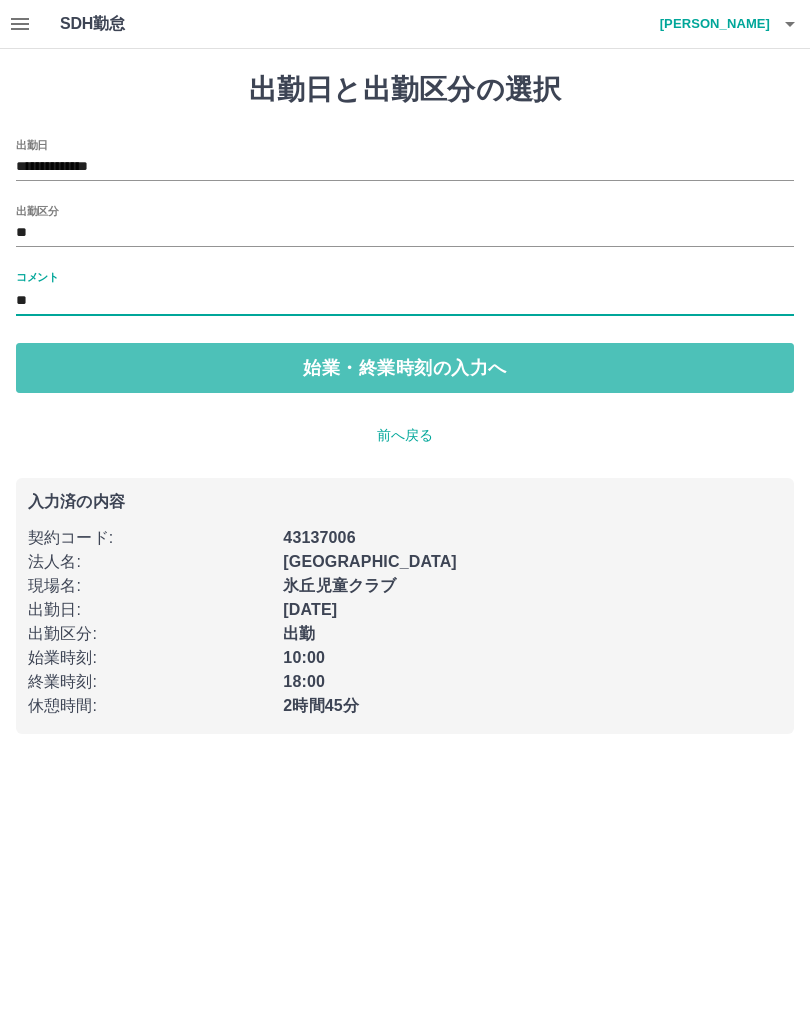 type on "**" 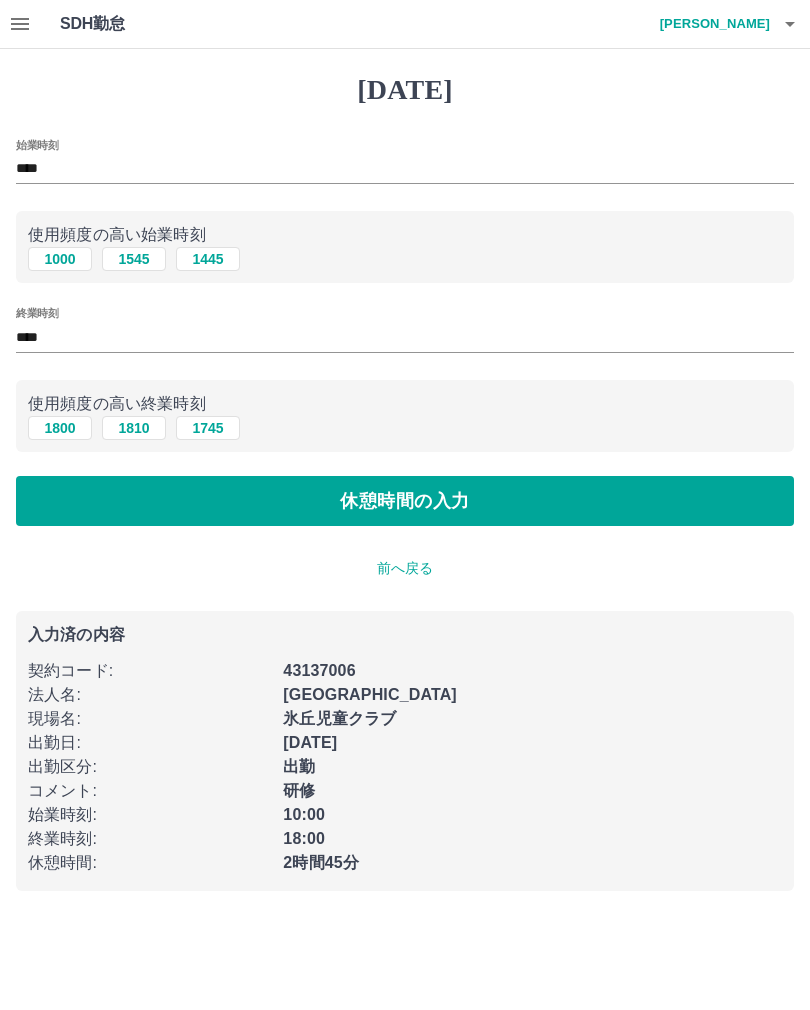 click on "休憩時間の入力" at bounding box center [405, 501] 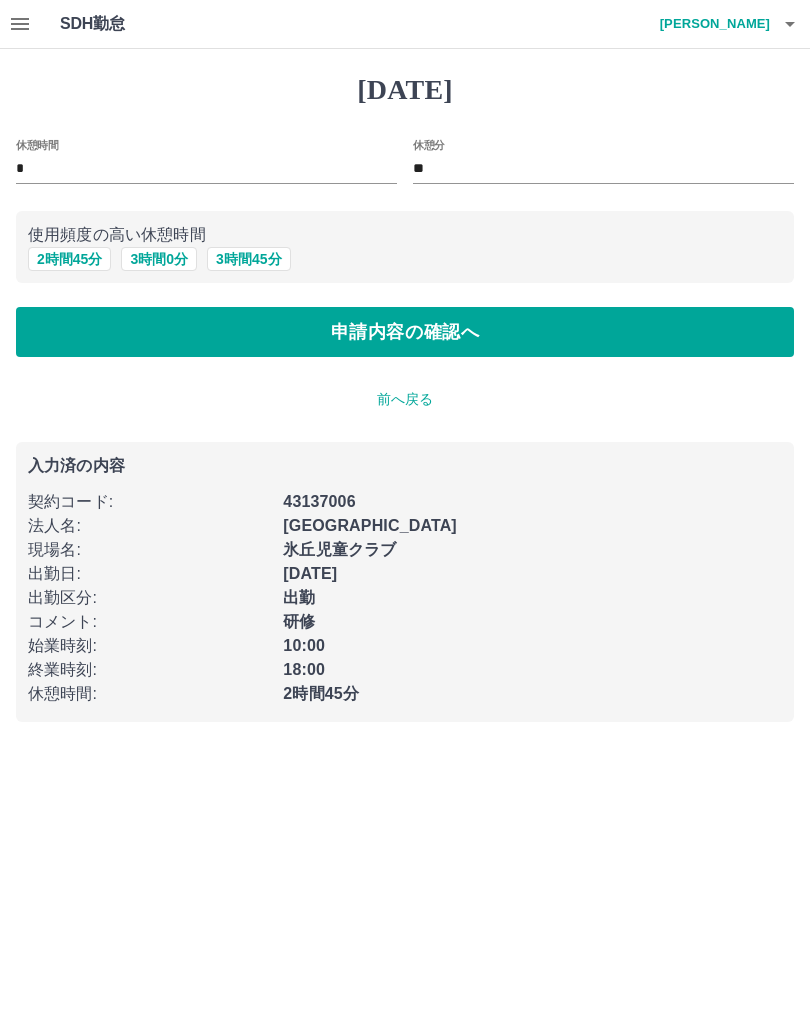 click on "申請内容の確認へ" at bounding box center [405, 332] 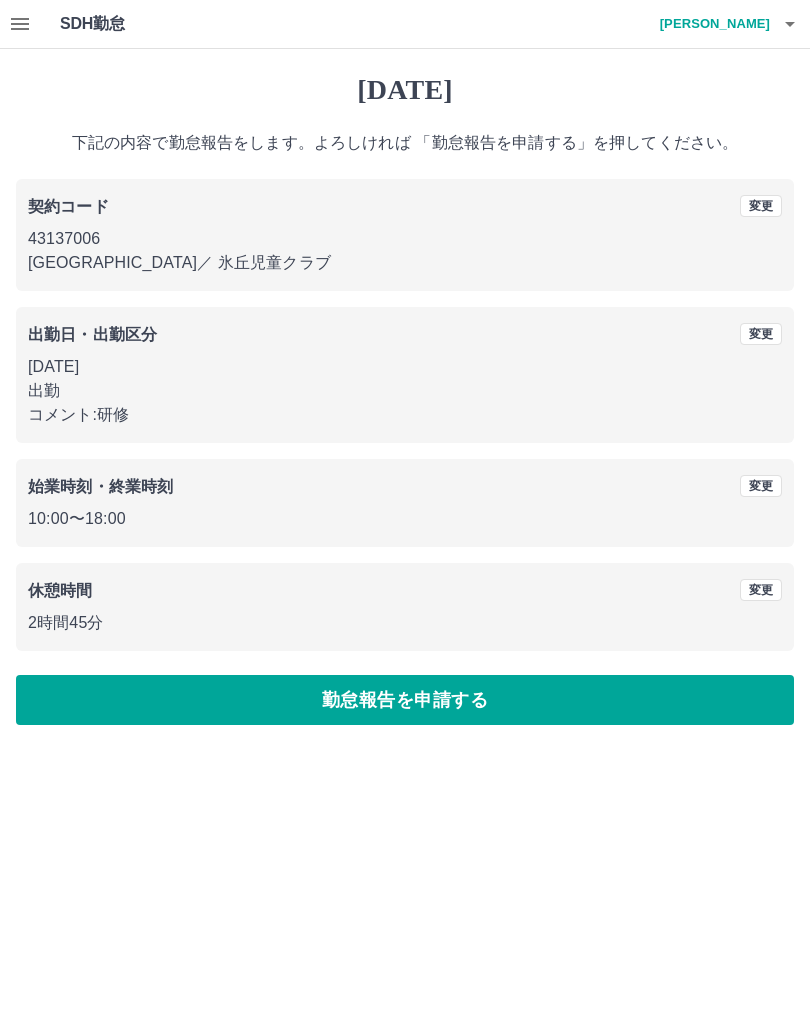 click on "勤怠報告を申請する" at bounding box center (405, 700) 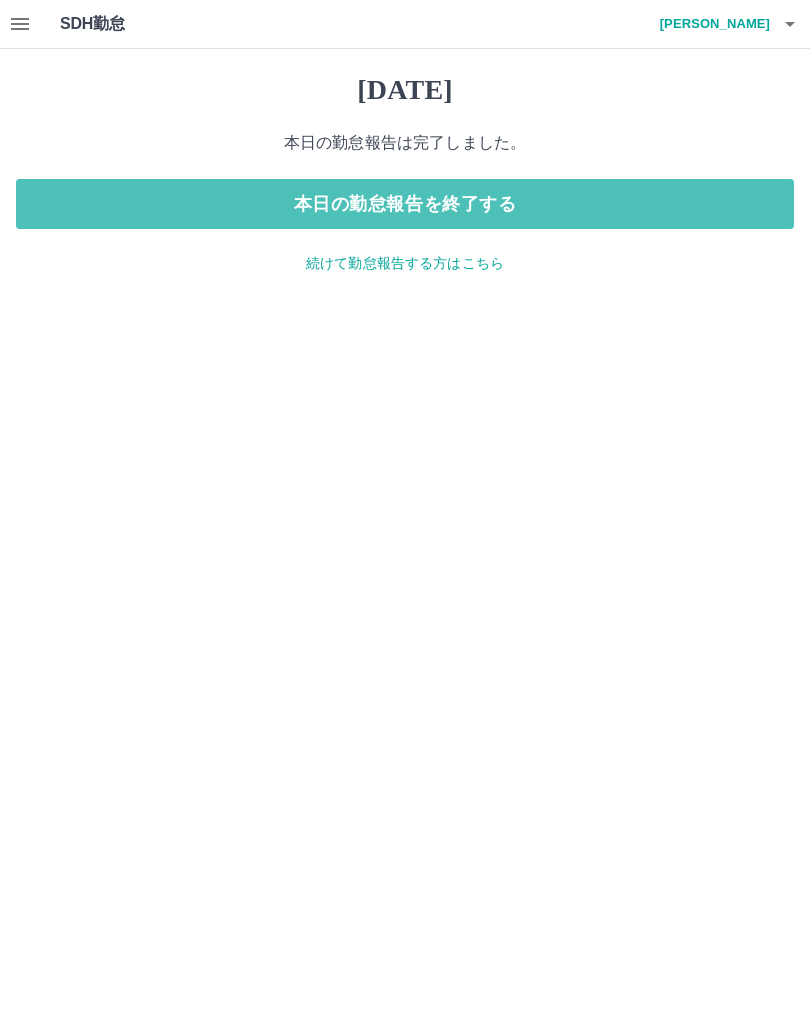 click on "本日の勤怠報告を終了する" at bounding box center (405, 204) 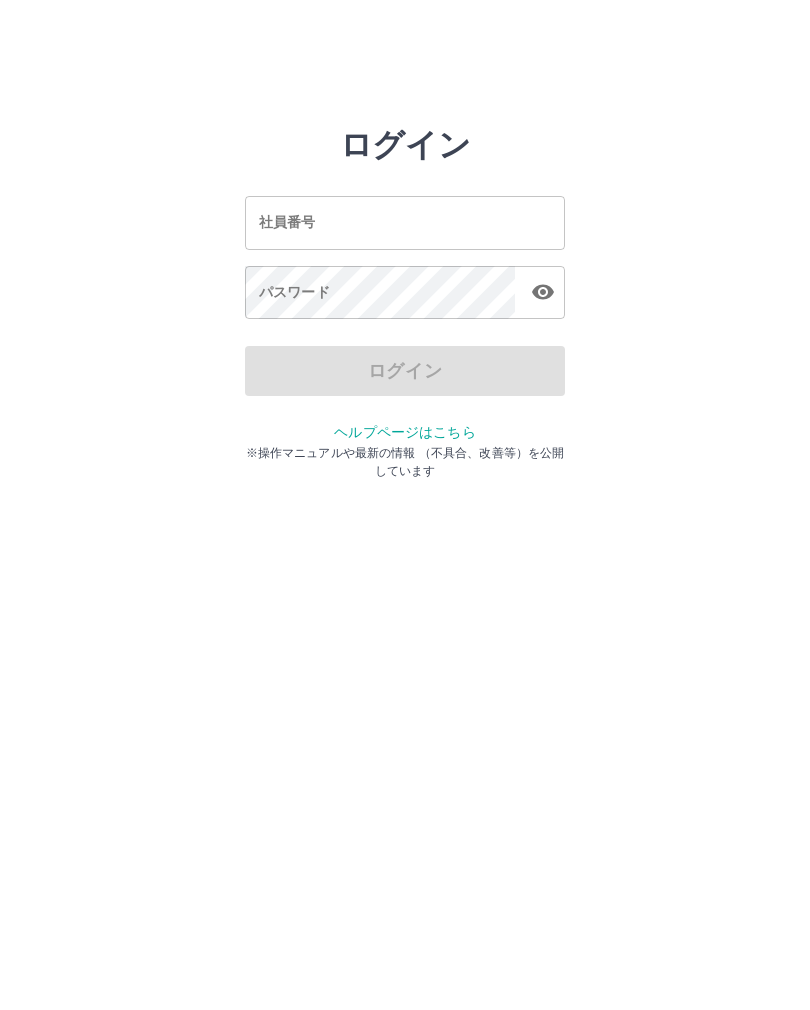 scroll, scrollTop: 0, scrollLeft: 0, axis: both 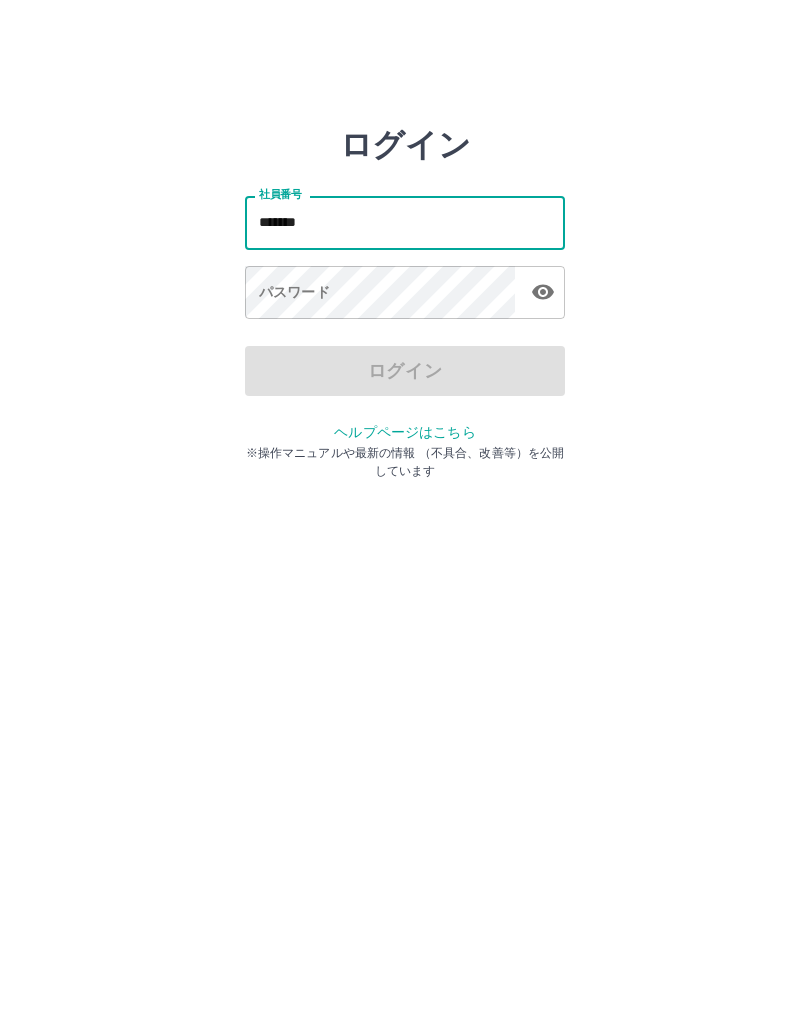 type on "*******" 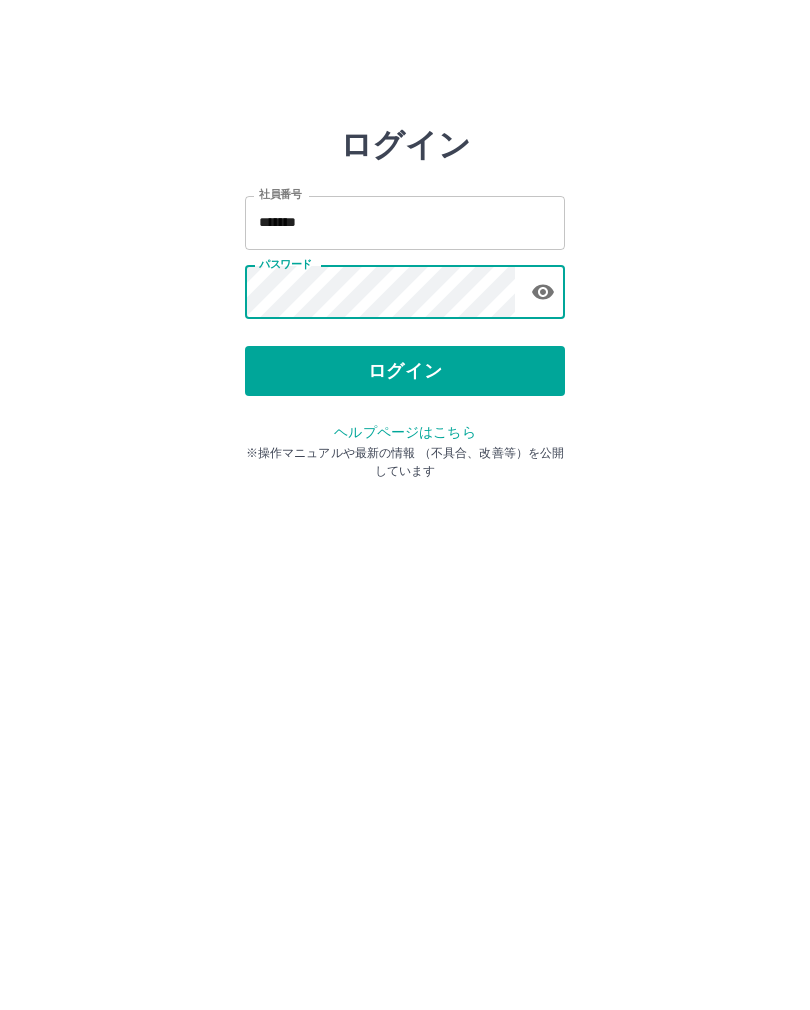 click on "ログイン" at bounding box center [405, 371] 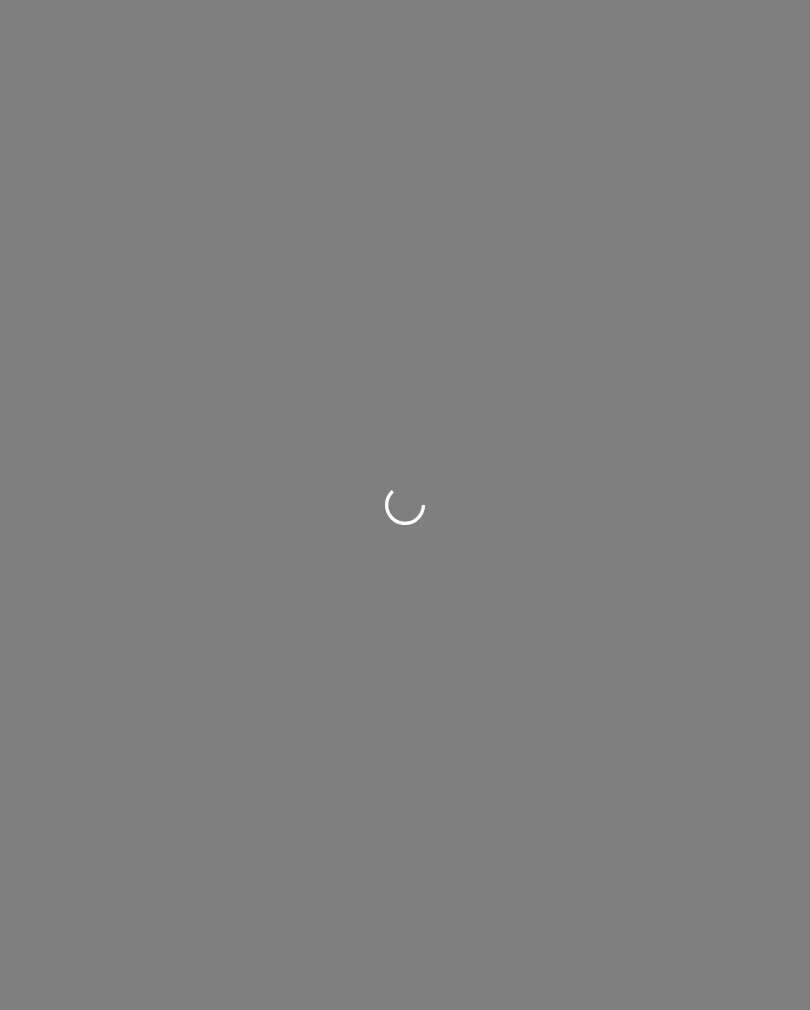 scroll, scrollTop: 0, scrollLeft: 0, axis: both 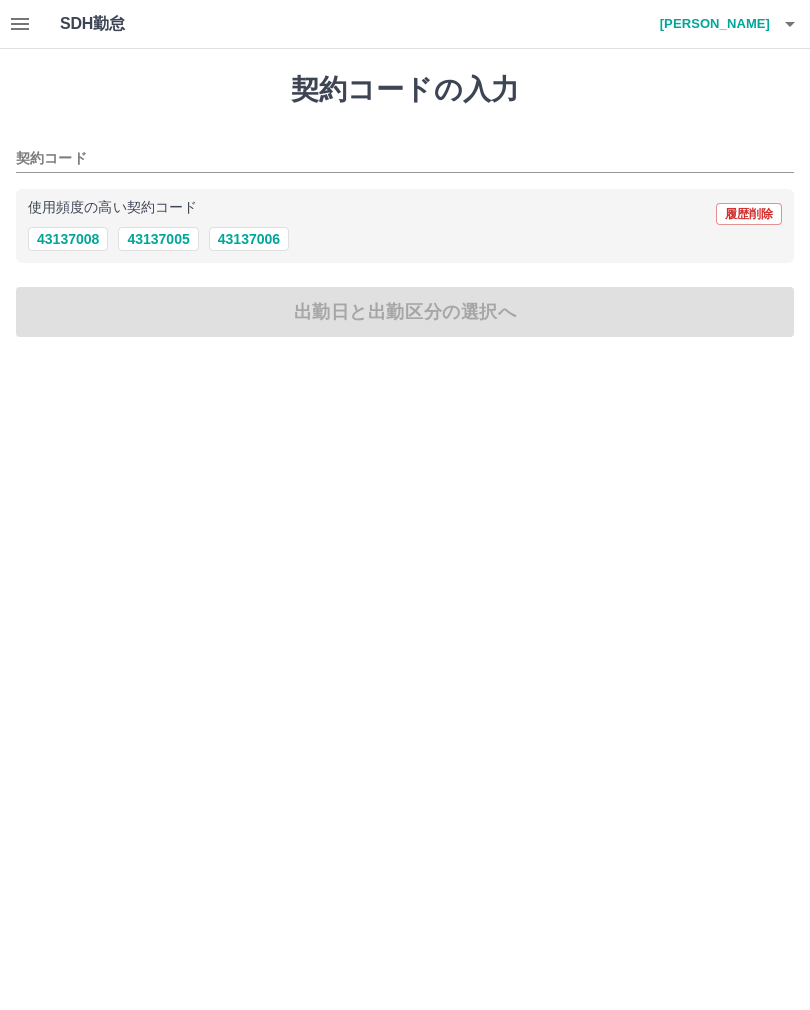 click 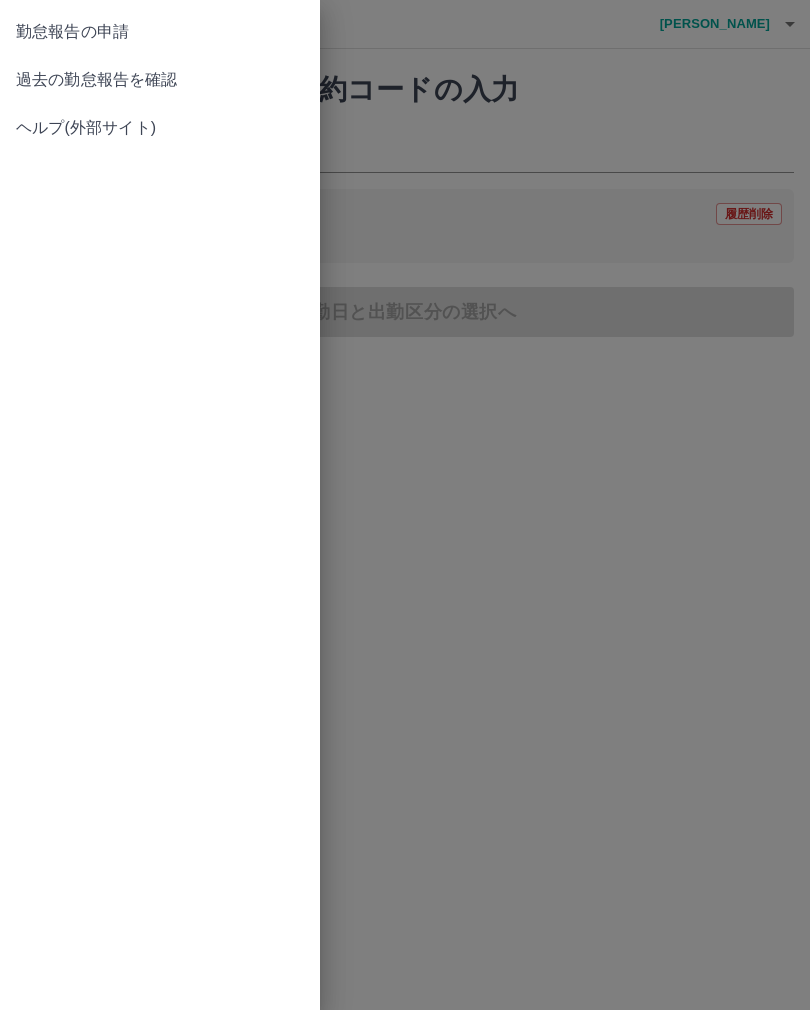 click on "過去の勤怠報告を確認" at bounding box center [160, 80] 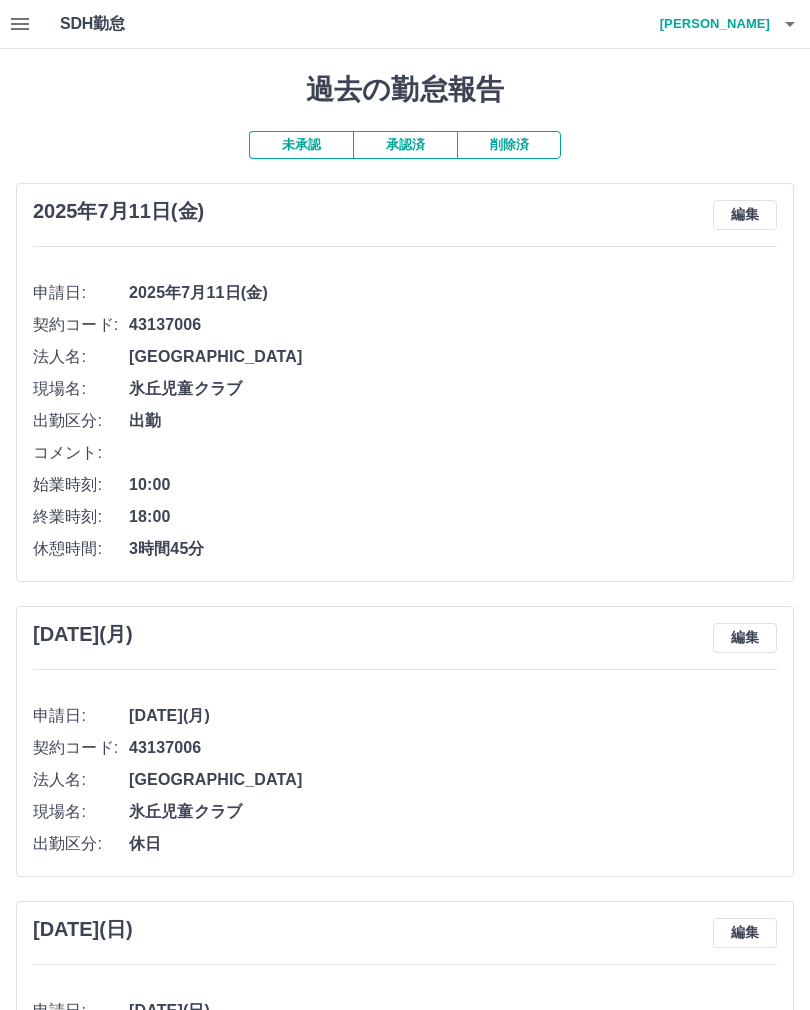 click on "編集" at bounding box center [745, 215] 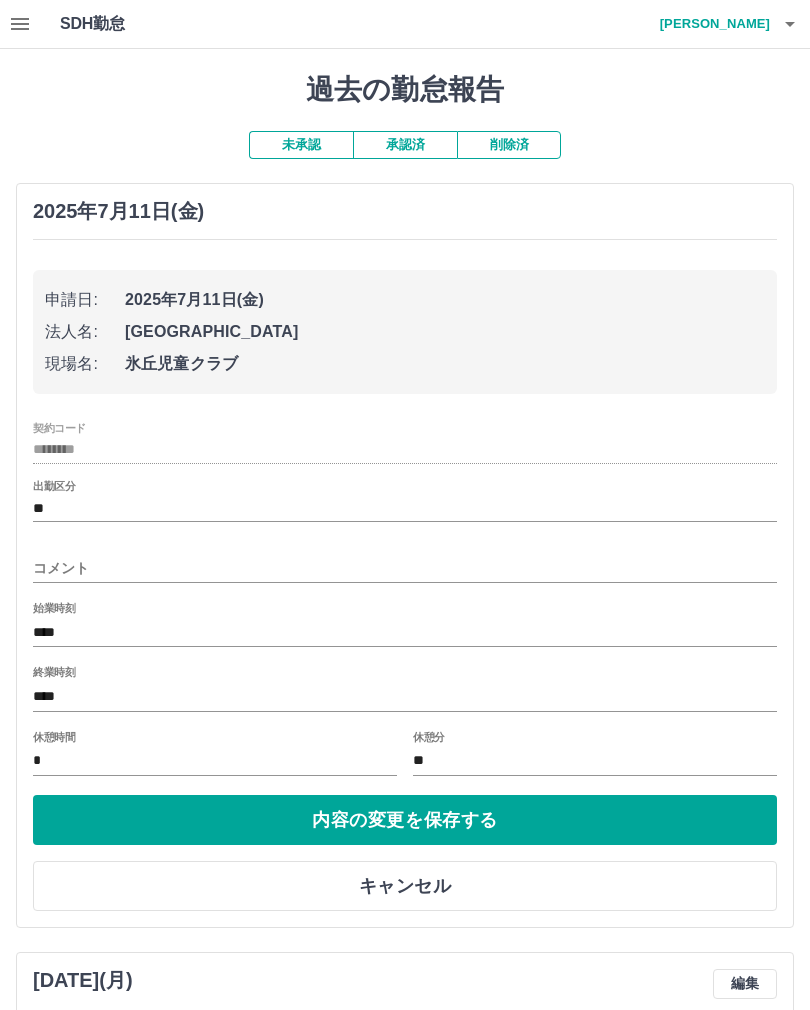 click on "コメント" at bounding box center [405, 562] 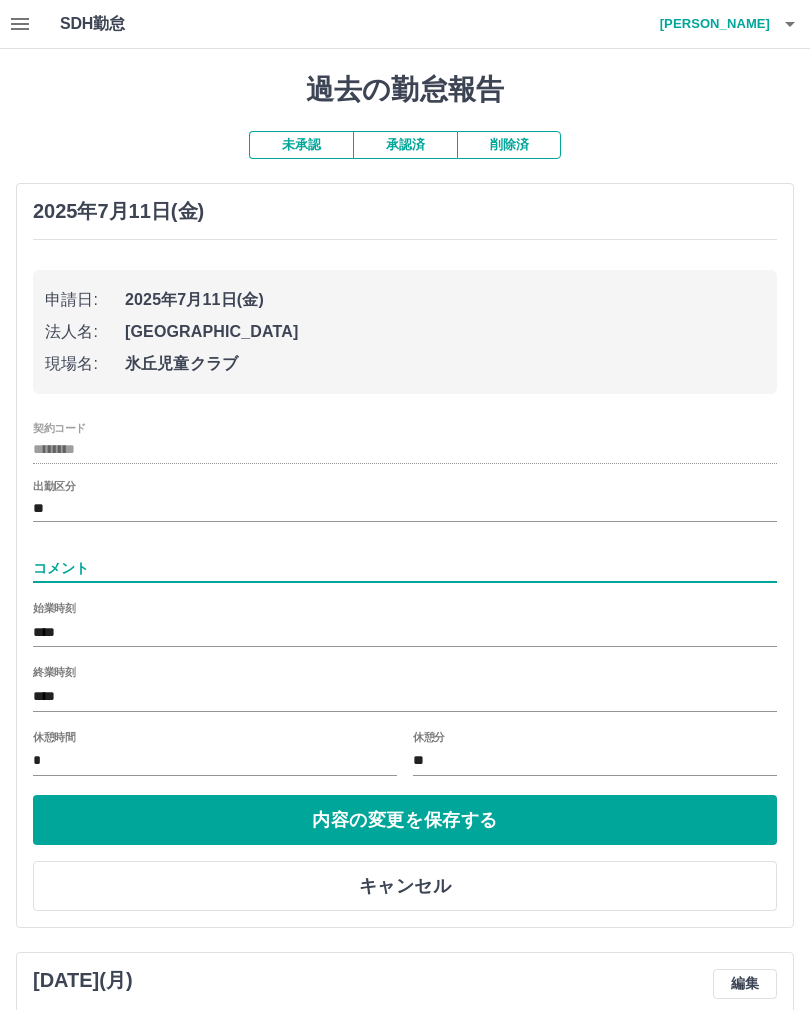 type on "*" 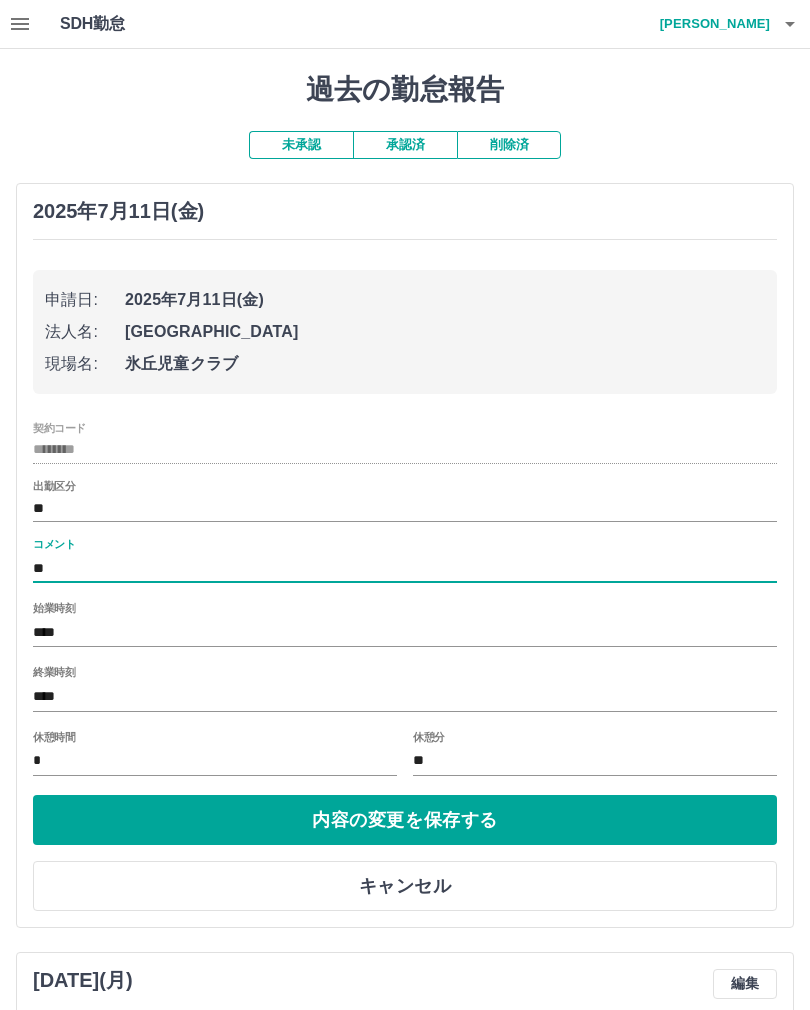 type on "*" 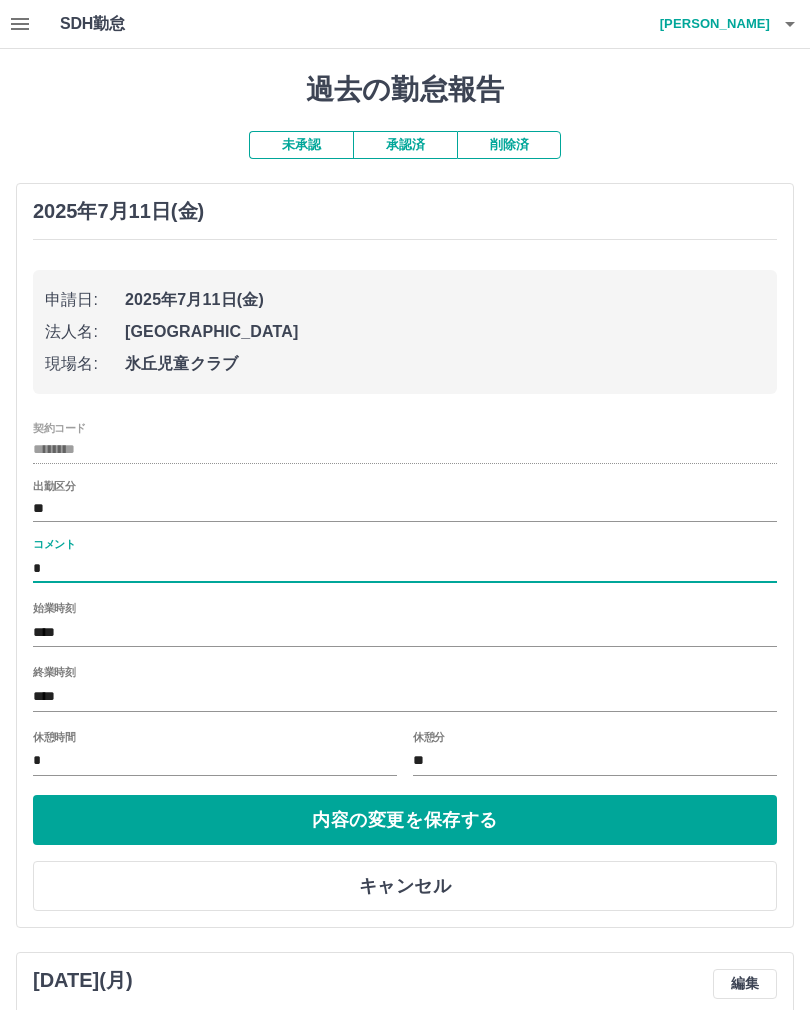 type on "**" 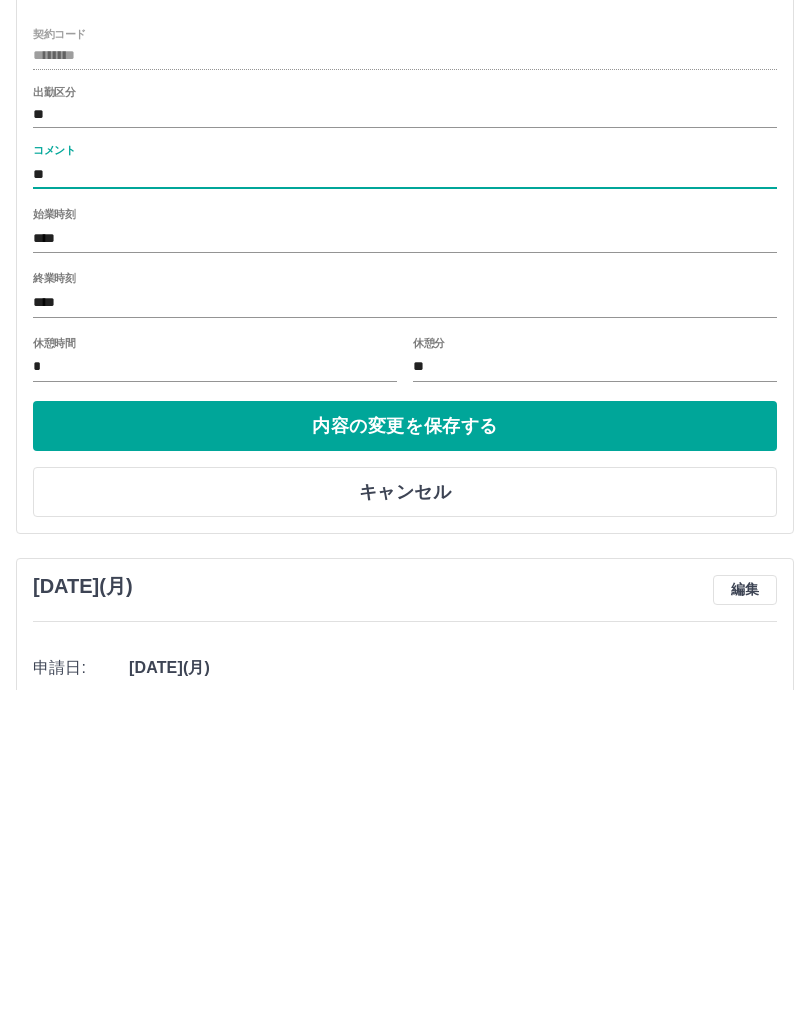 scroll, scrollTop: 90, scrollLeft: 0, axis: vertical 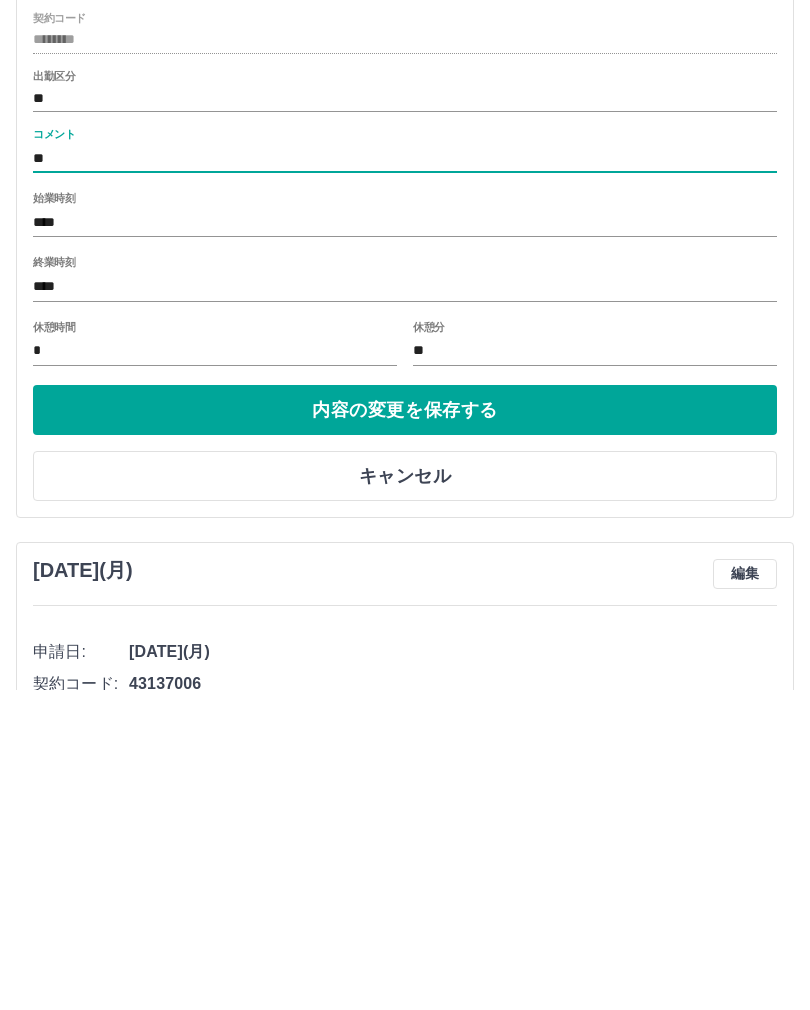 click on "内容の変更を保存する" at bounding box center (405, 730) 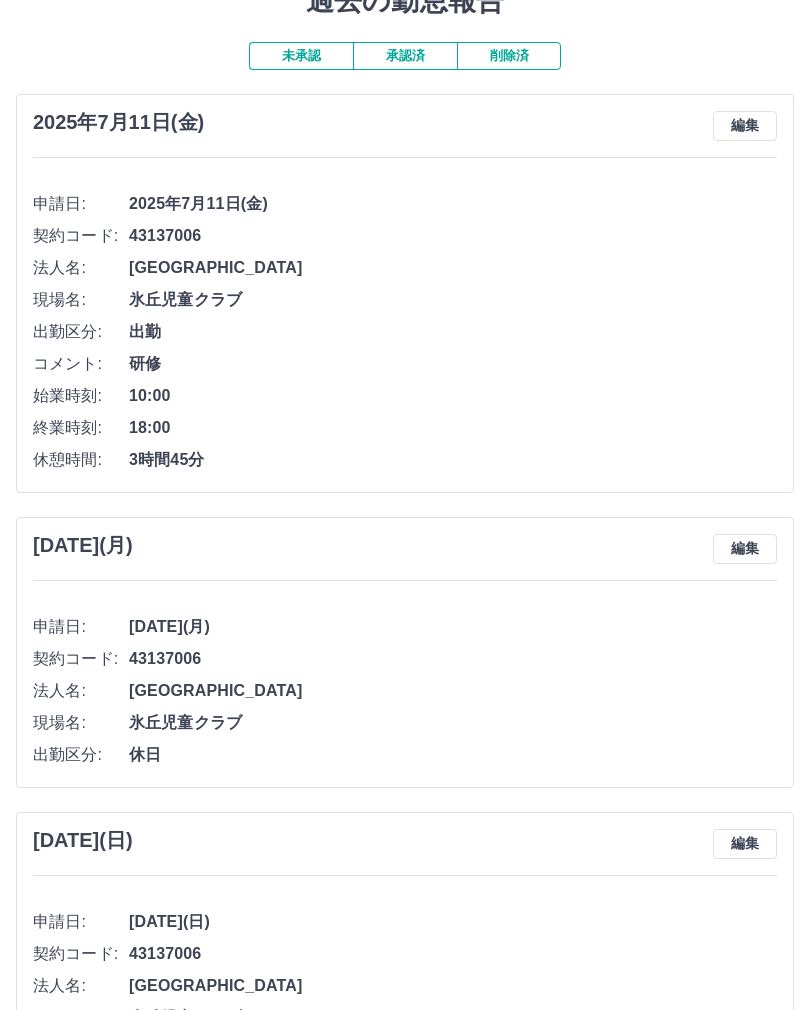 scroll, scrollTop: 0, scrollLeft: 0, axis: both 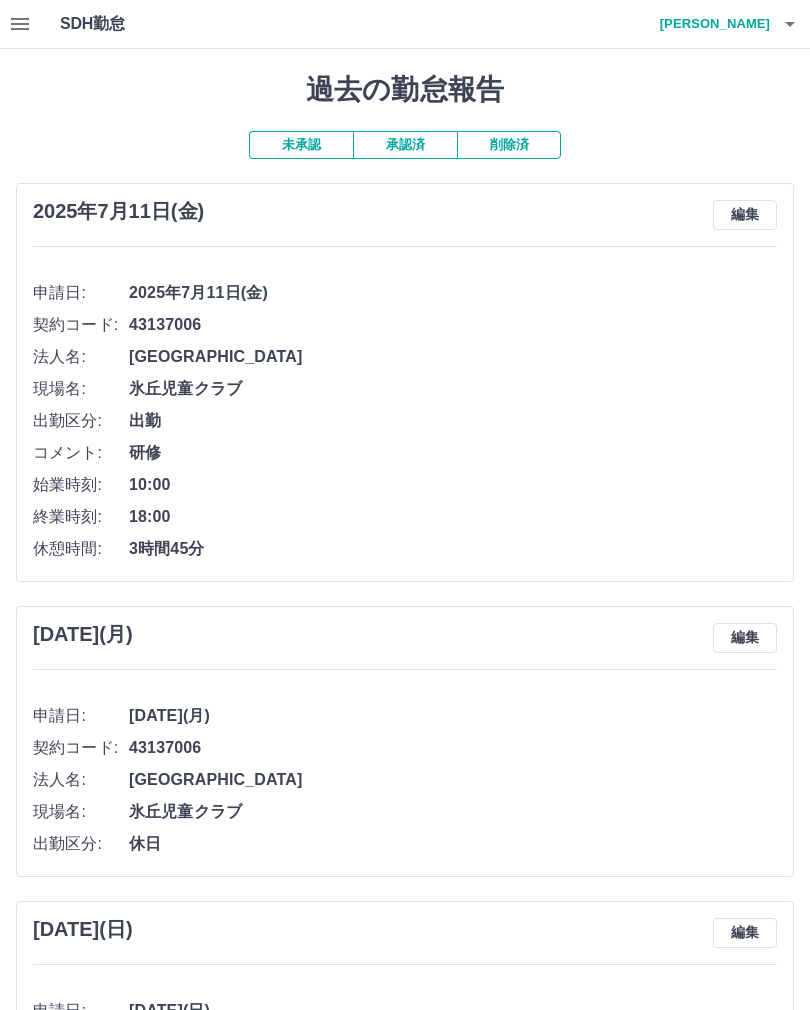 click at bounding box center [790, 24] 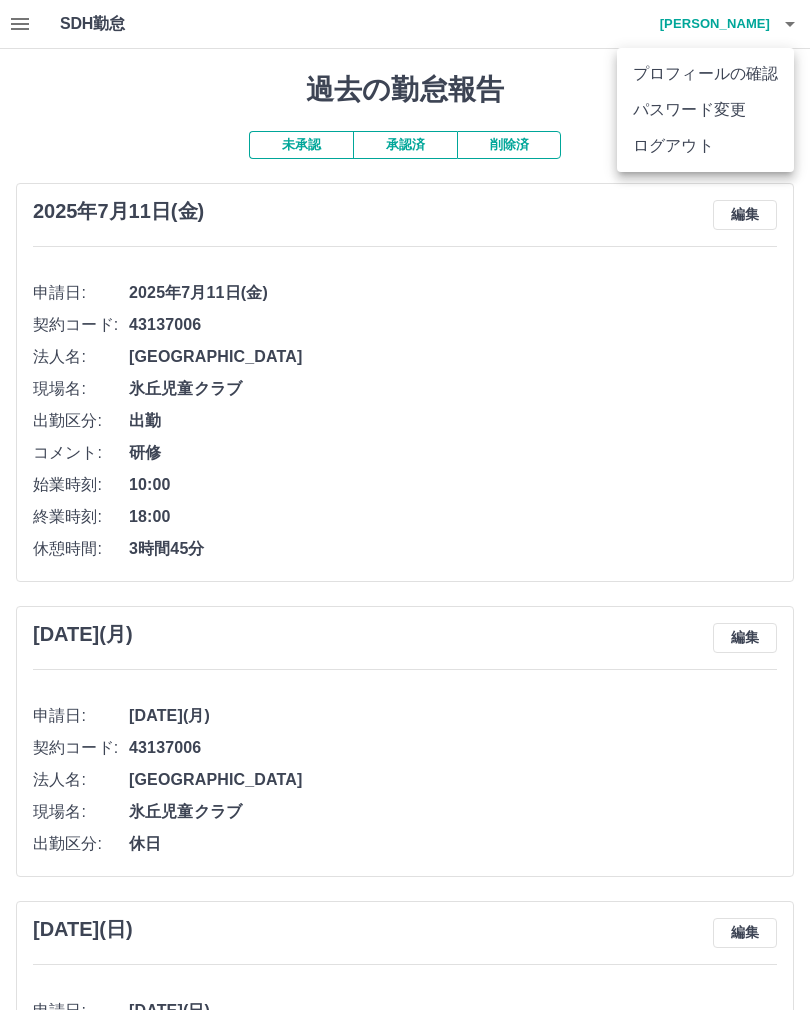 click on "ログアウト" at bounding box center [705, 146] 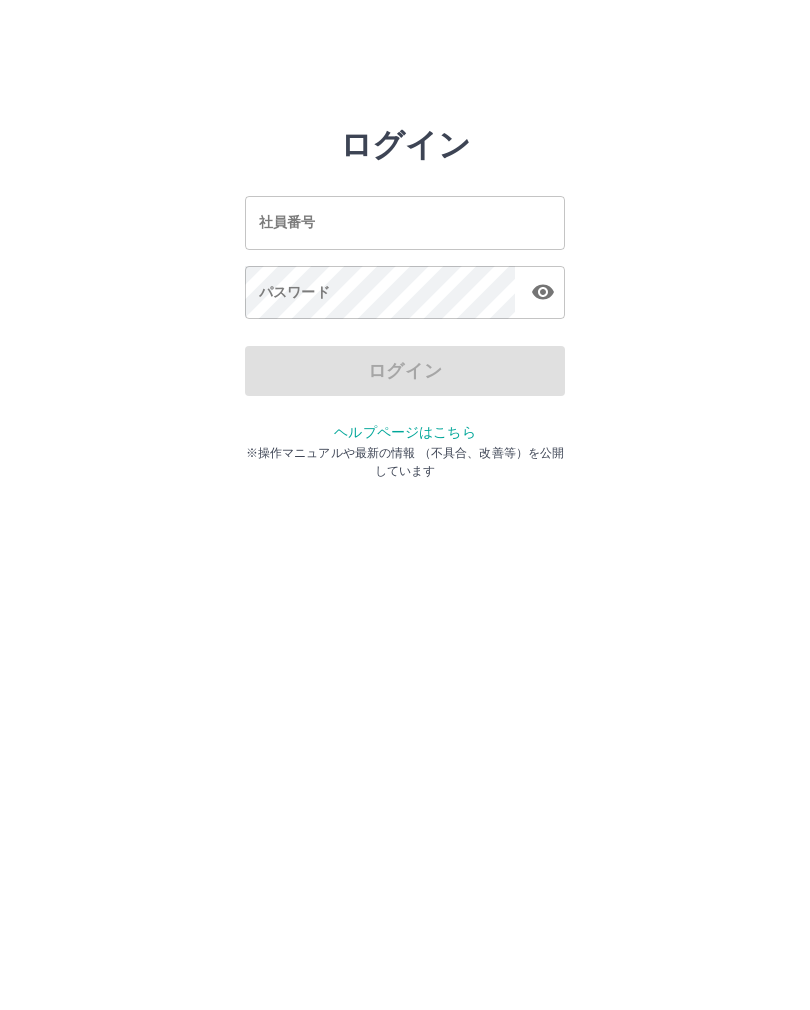 scroll, scrollTop: 0, scrollLeft: 0, axis: both 